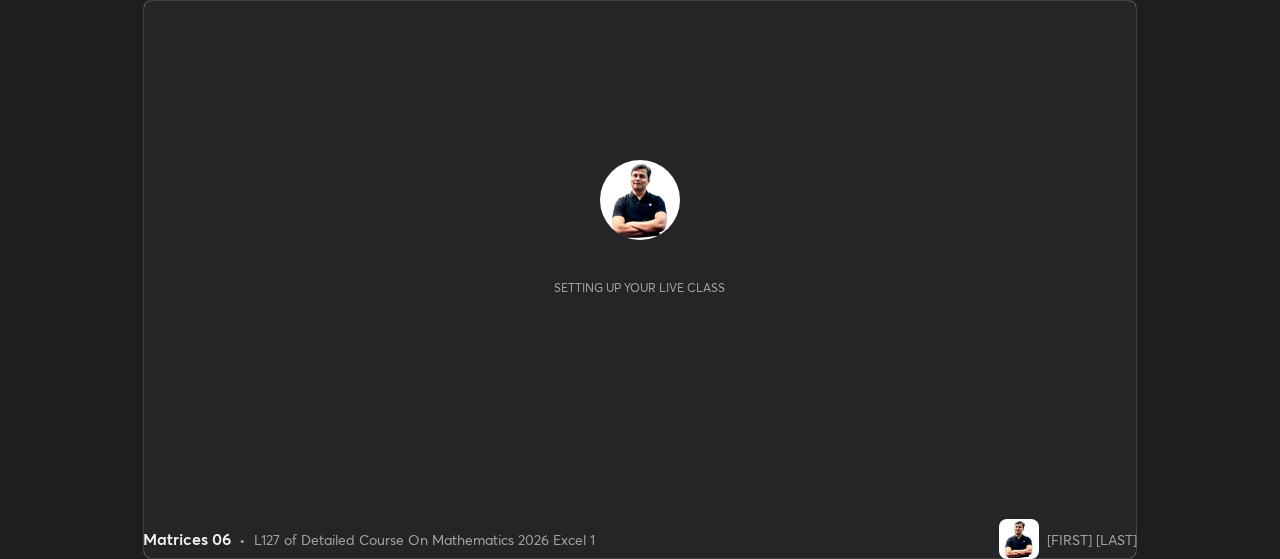 scroll, scrollTop: 0, scrollLeft: 0, axis: both 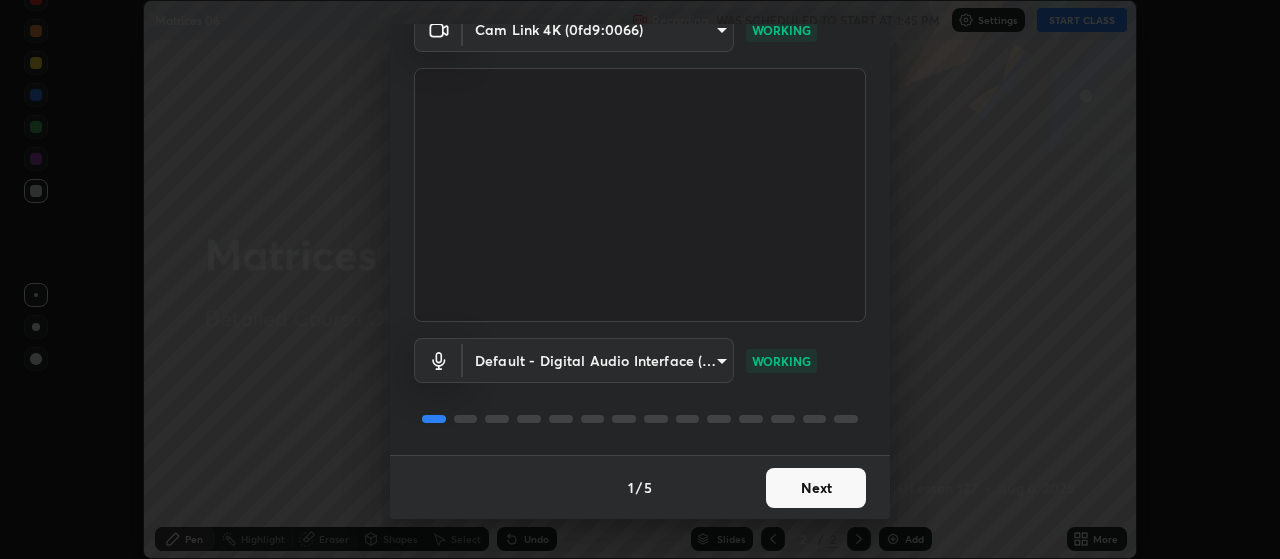click on "Next" at bounding box center (816, 488) 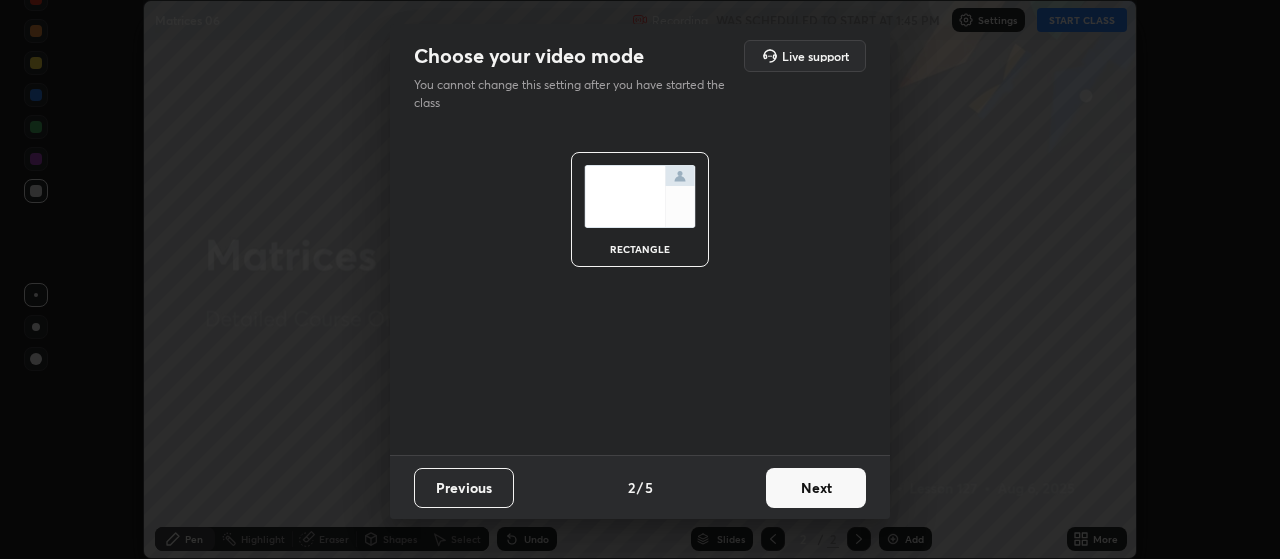 scroll, scrollTop: 0, scrollLeft: 0, axis: both 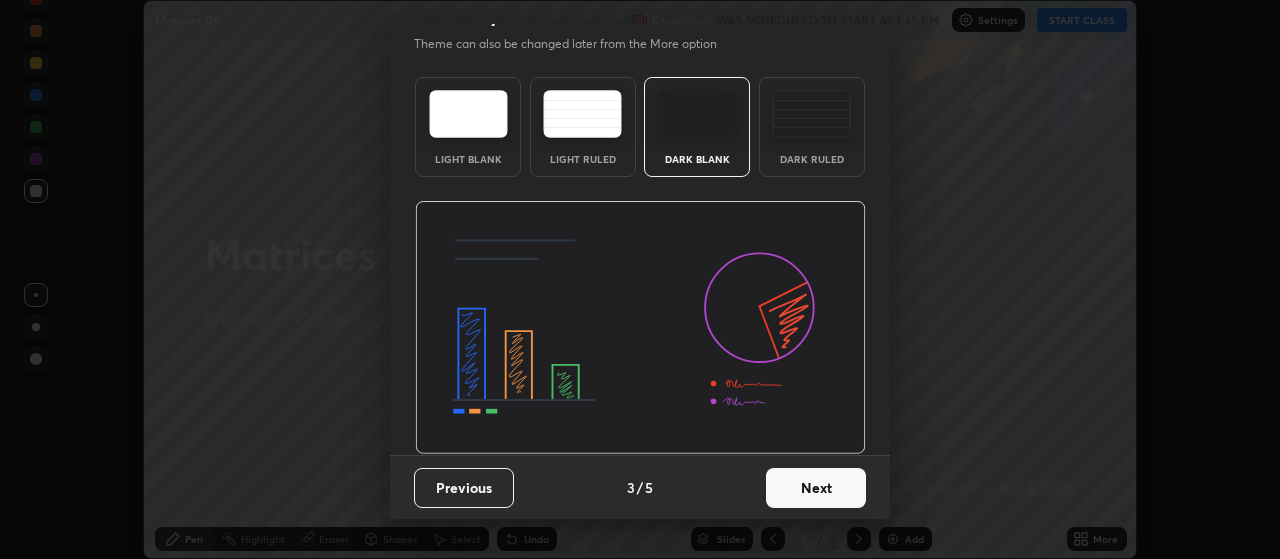 click on "Next" at bounding box center [816, 488] 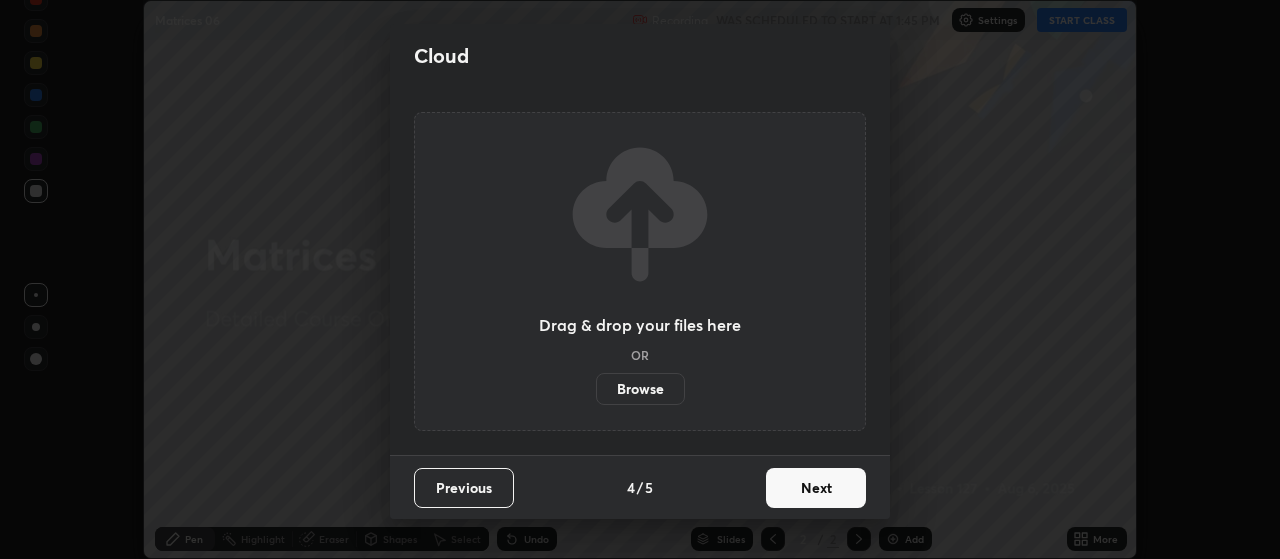 scroll, scrollTop: 0, scrollLeft: 0, axis: both 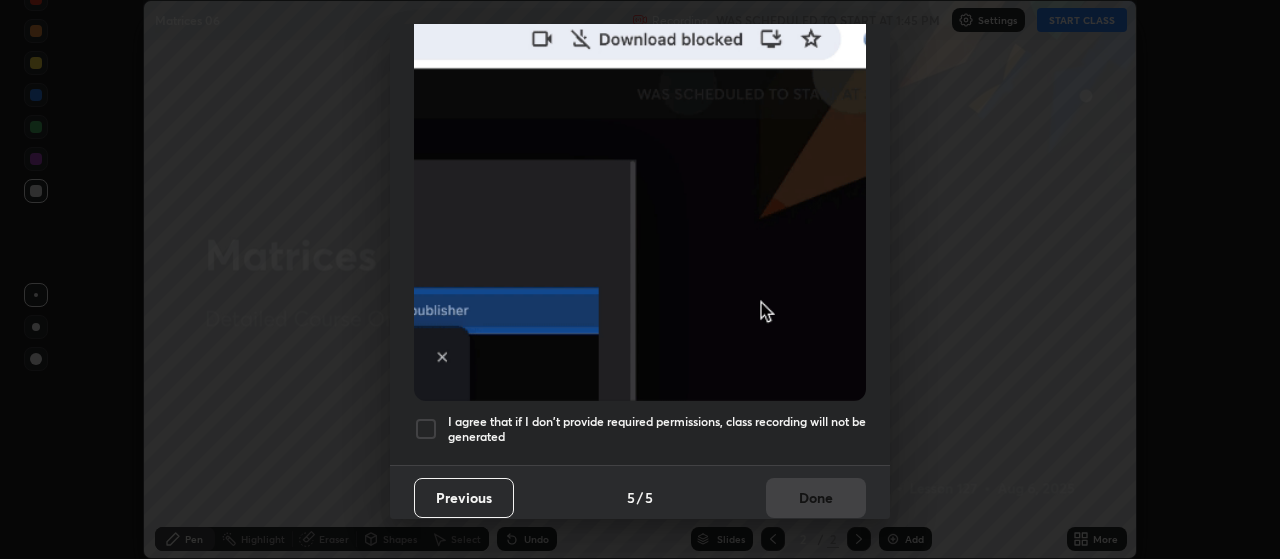 click at bounding box center (426, 429) 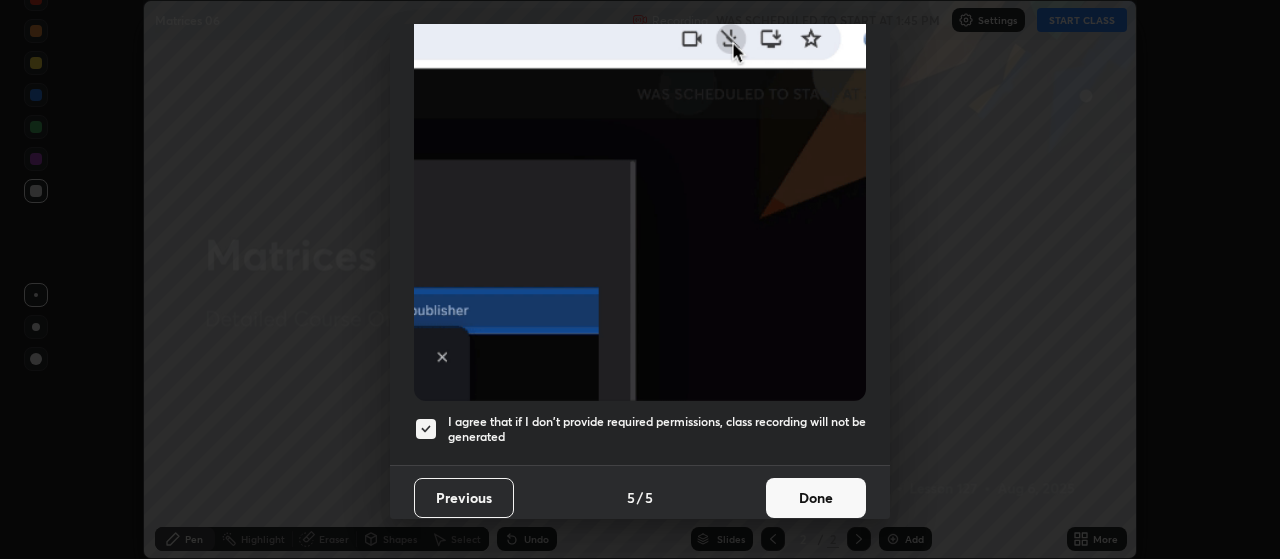 click on "Done" at bounding box center (816, 498) 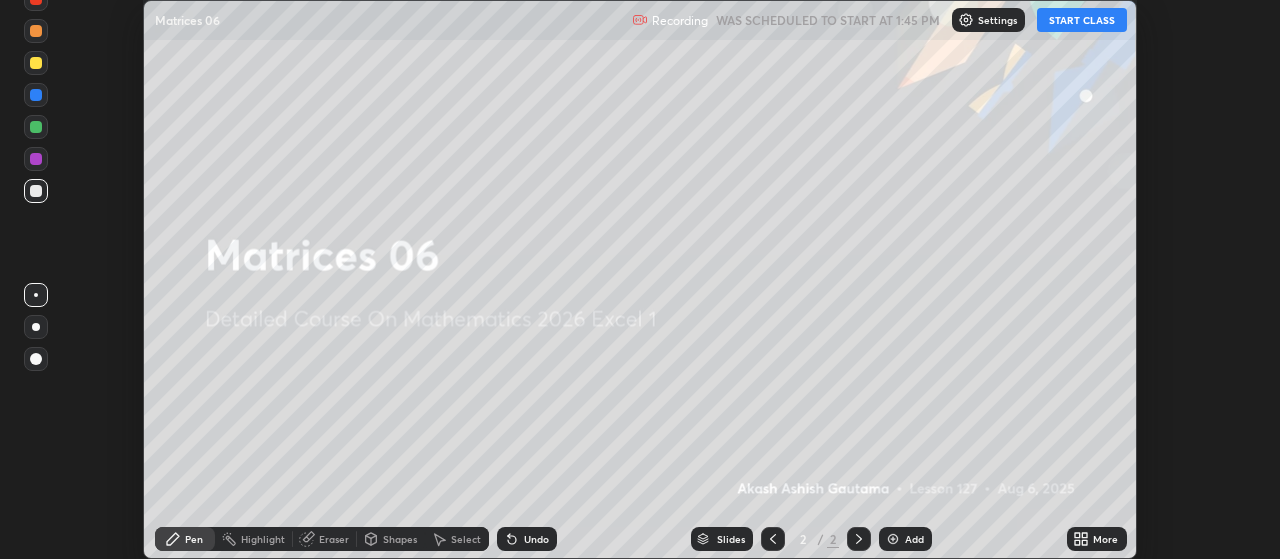 click on "START CLASS" at bounding box center [1082, 20] 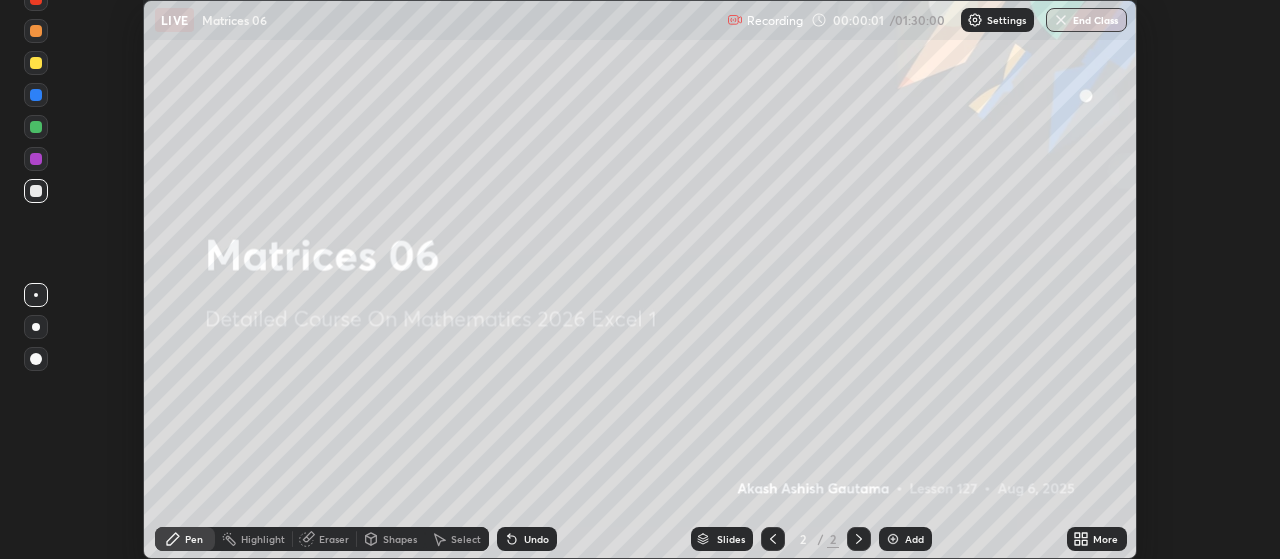 click 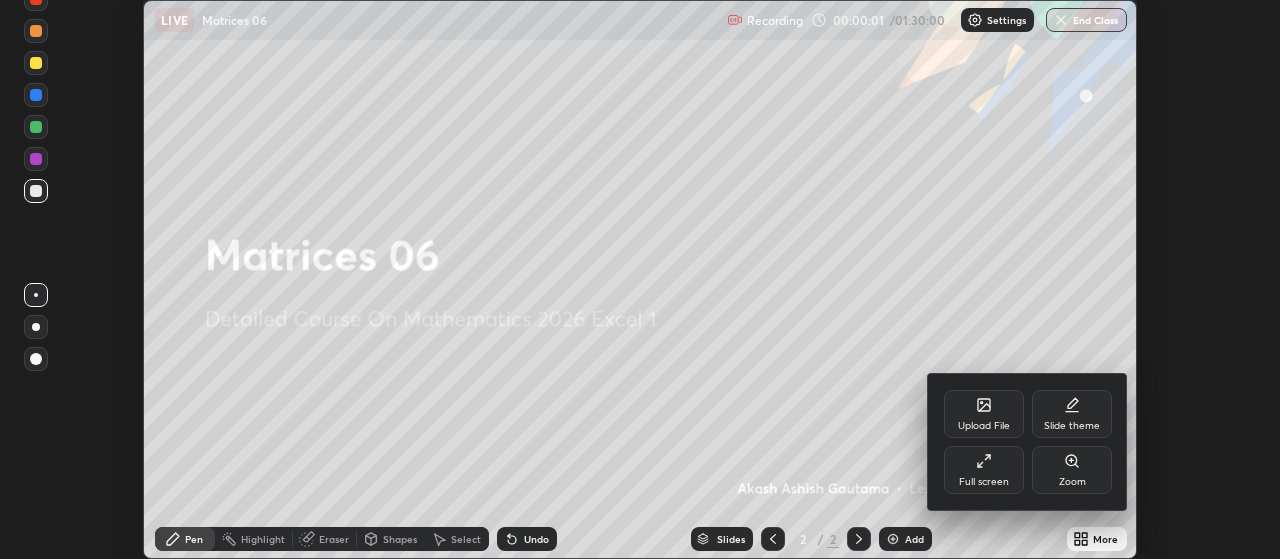 click on "Full screen" at bounding box center (984, 470) 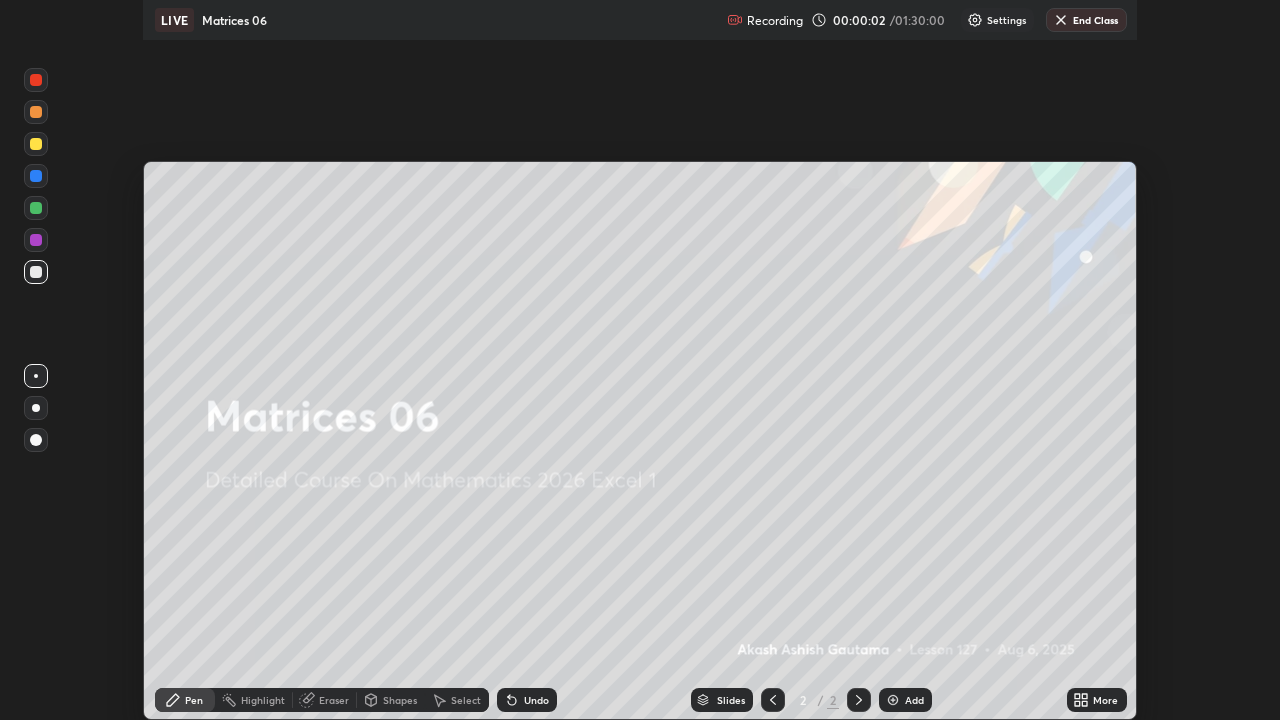 scroll, scrollTop: 99280, scrollLeft: 98720, axis: both 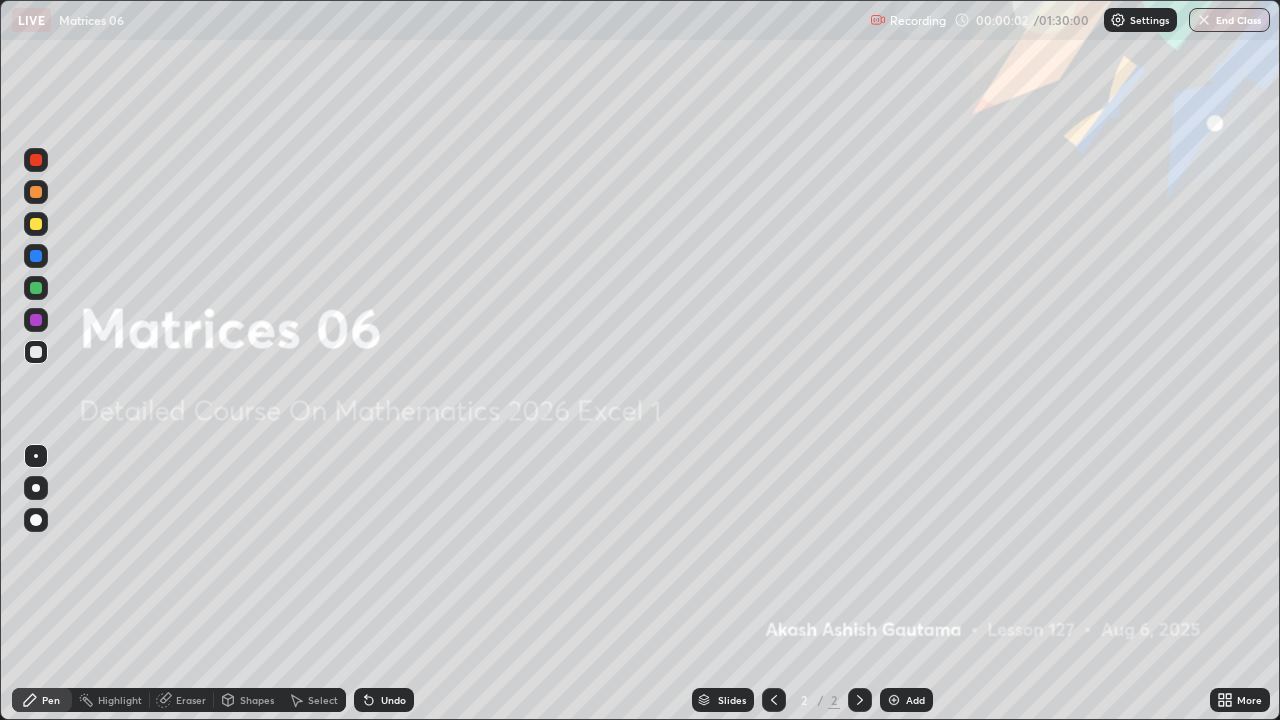 click on "Add" at bounding box center [915, 700] 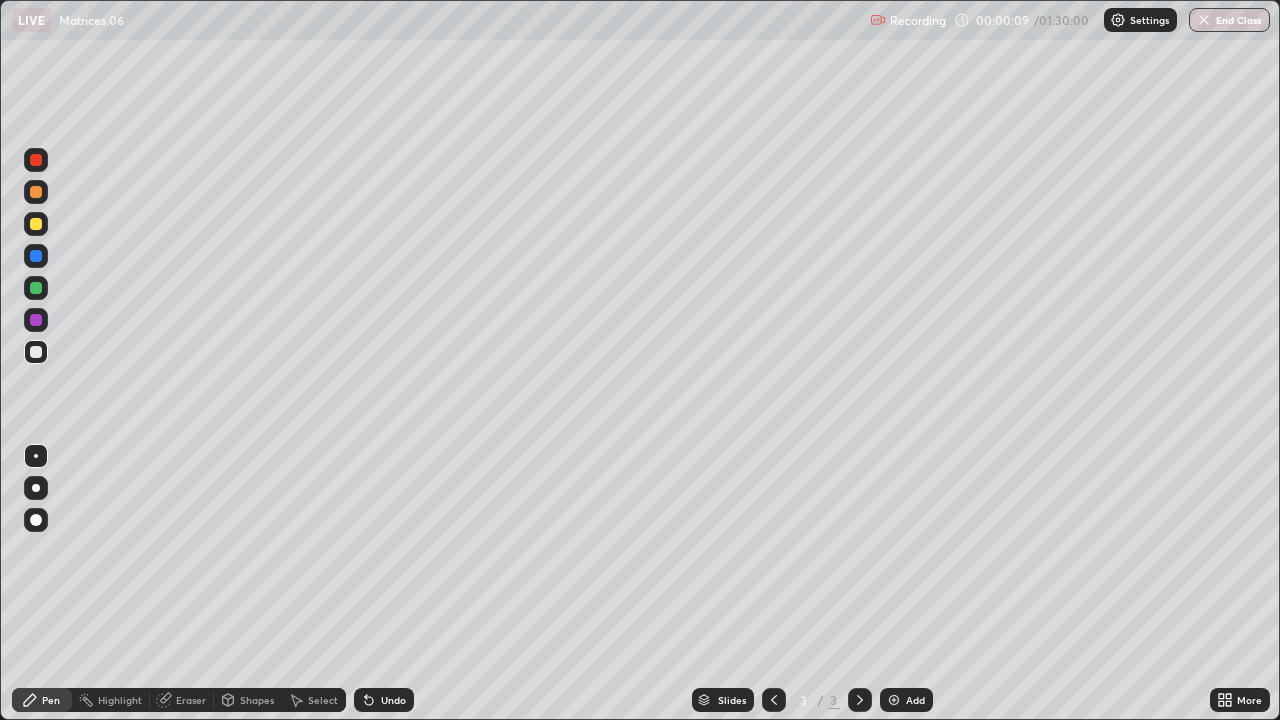 click at bounding box center [36, 488] 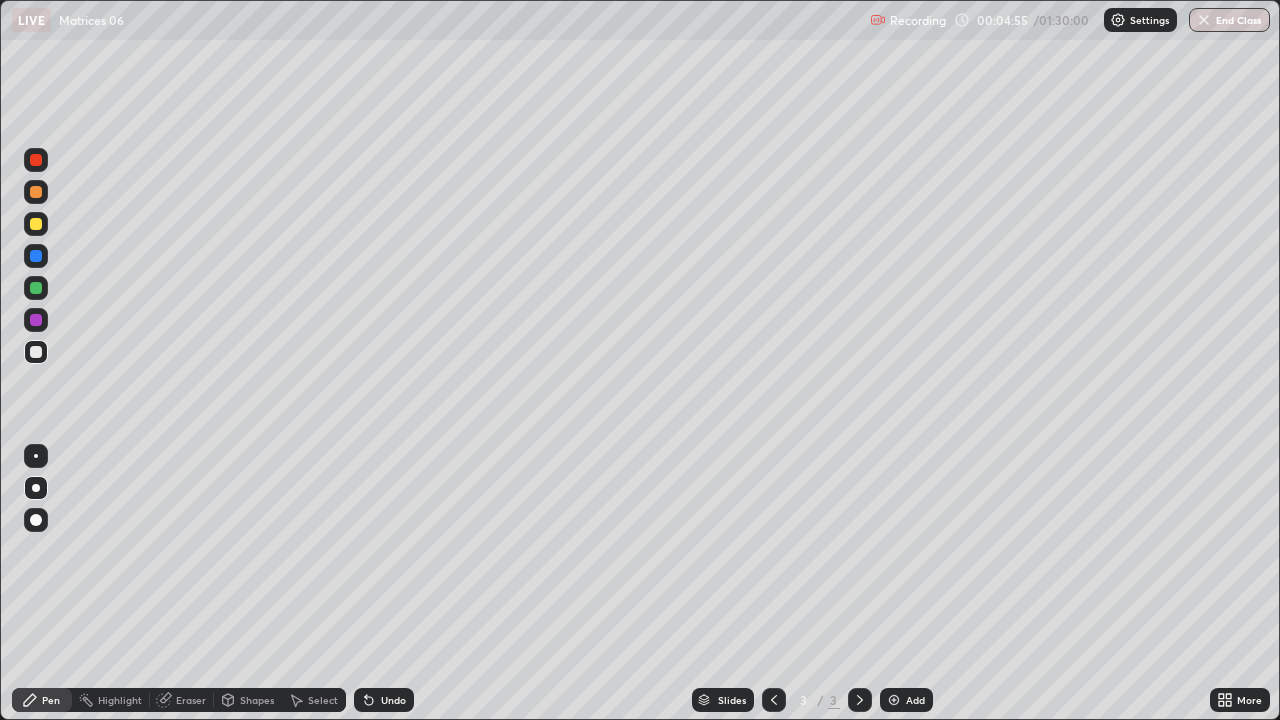 click on "Eraser" at bounding box center (191, 700) 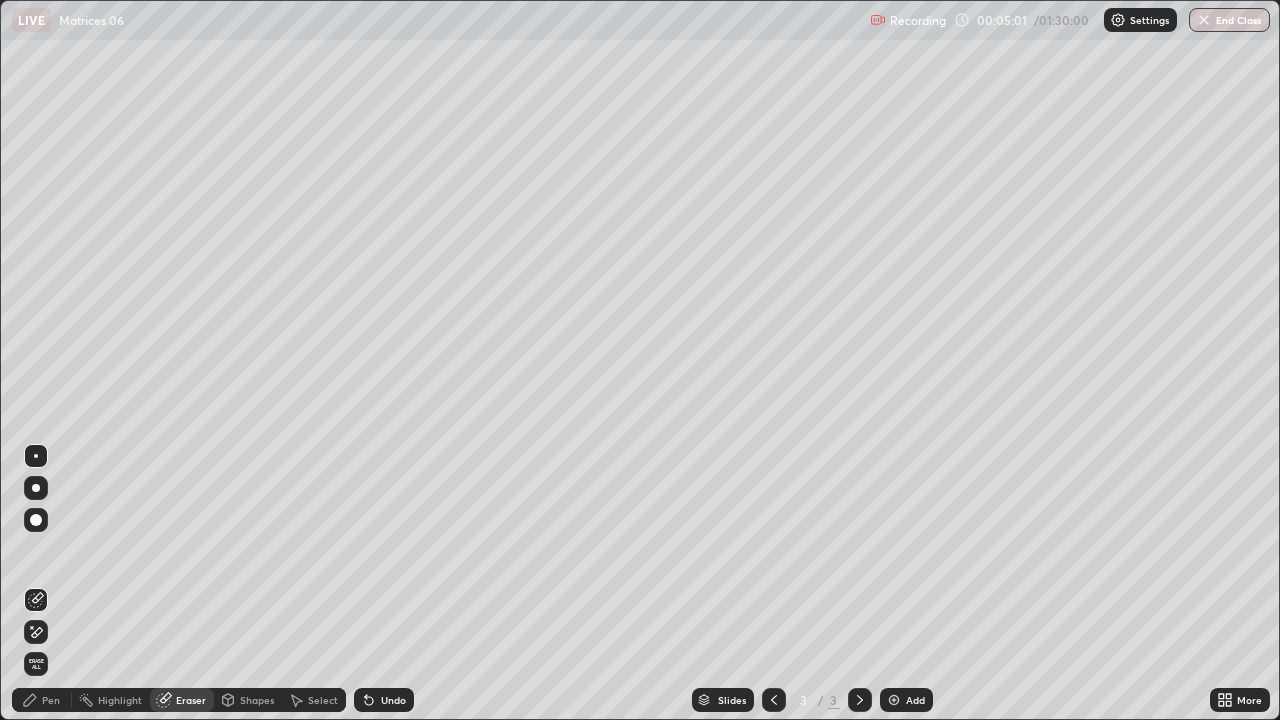 click on "Pen" at bounding box center [51, 700] 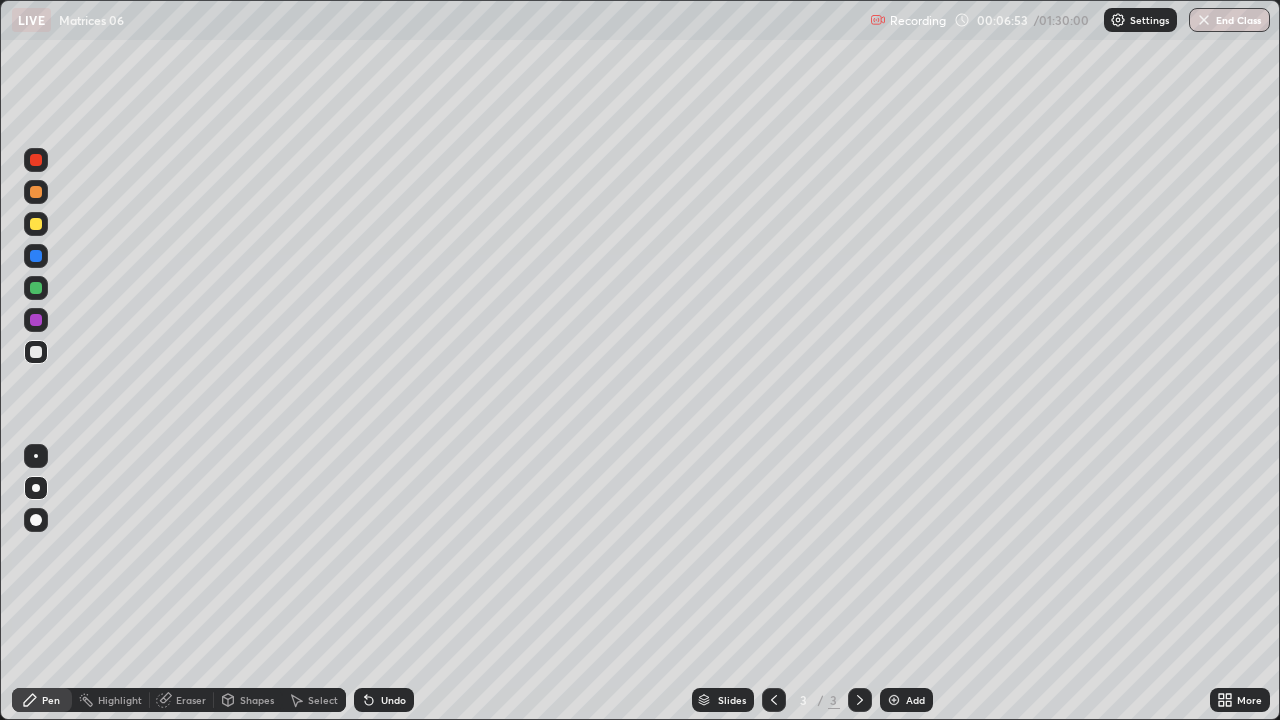 click on "Undo" at bounding box center (393, 700) 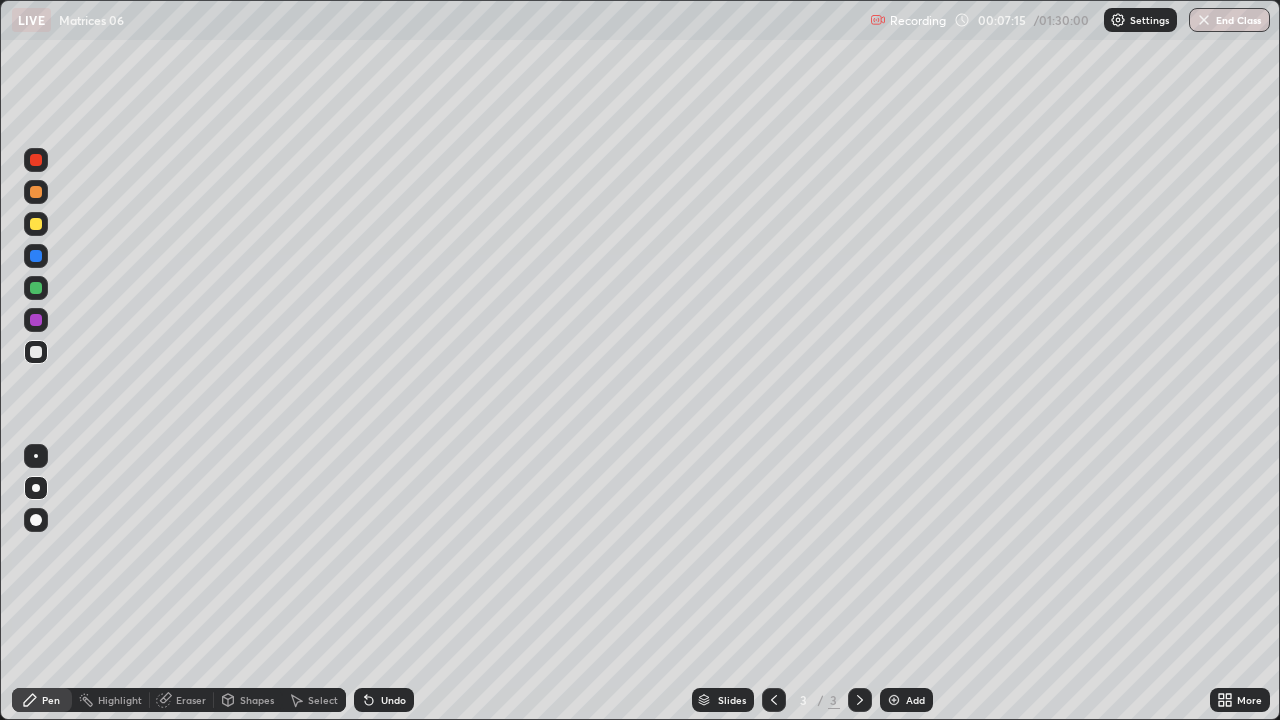 click on "Eraser" at bounding box center [191, 700] 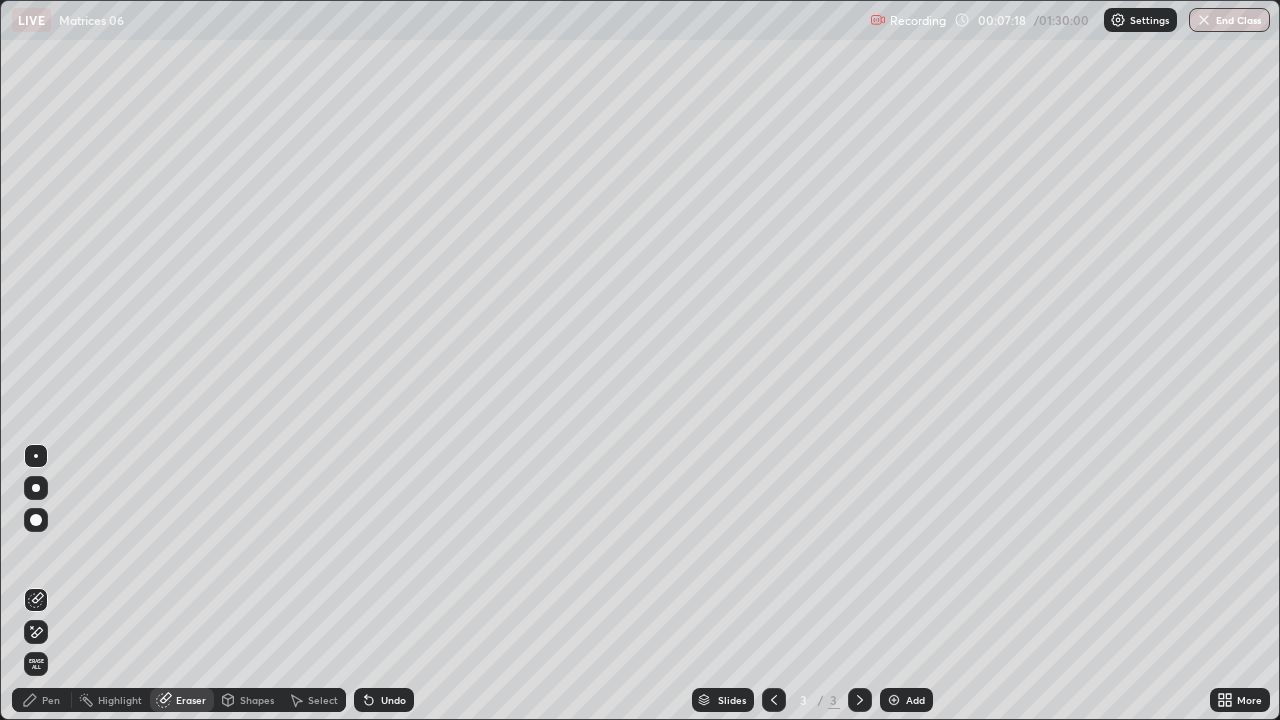click on "Pen" at bounding box center (51, 700) 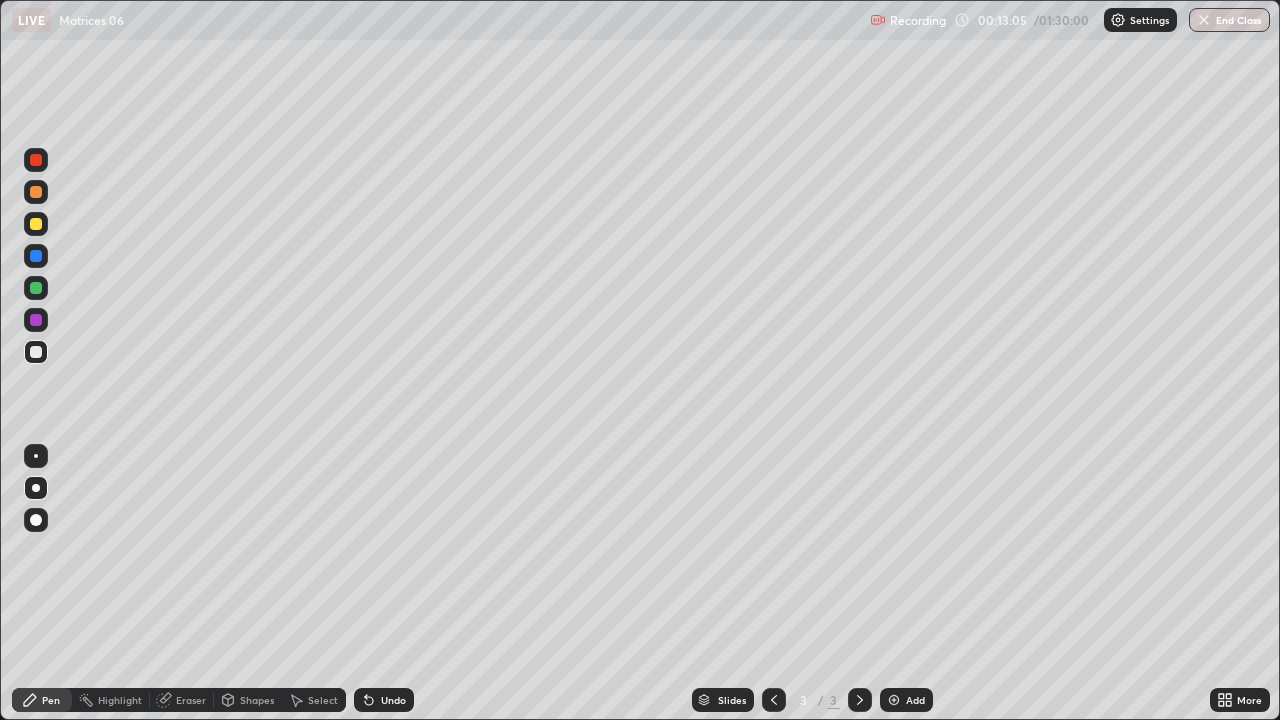 click on "Undo" at bounding box center (393, 700) 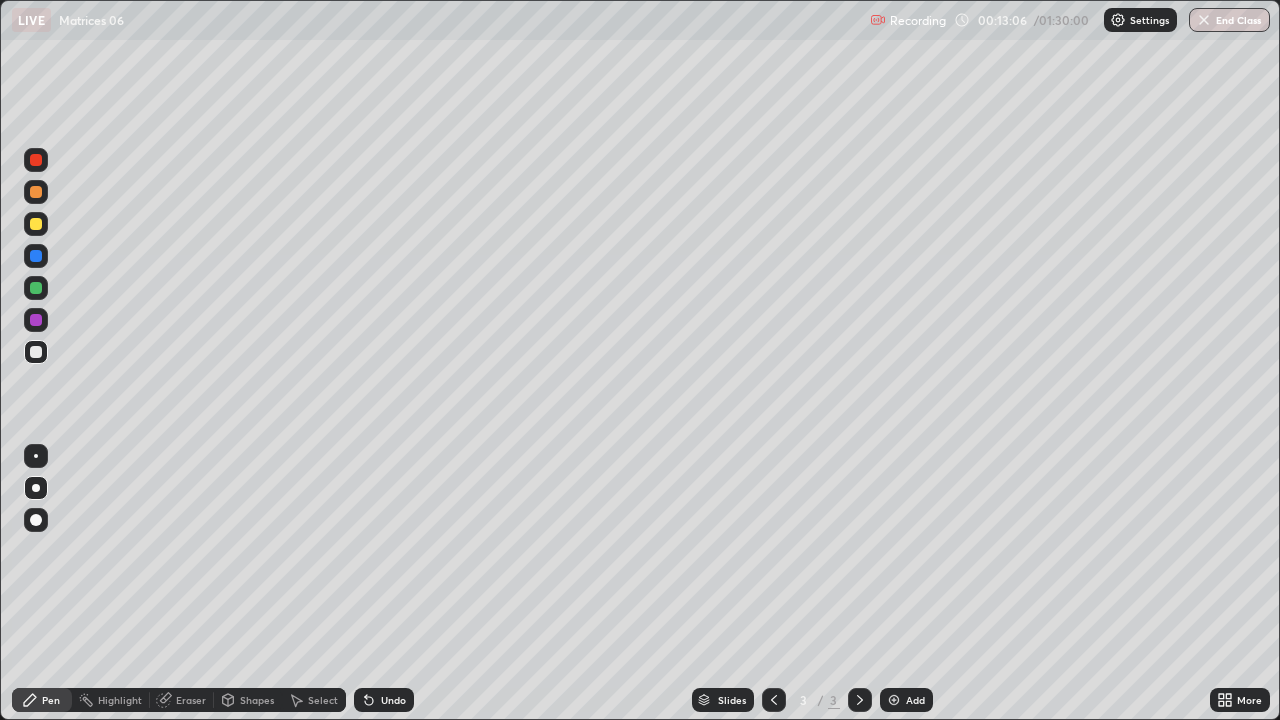 click on "Undo" at bounding box center (393, 700) 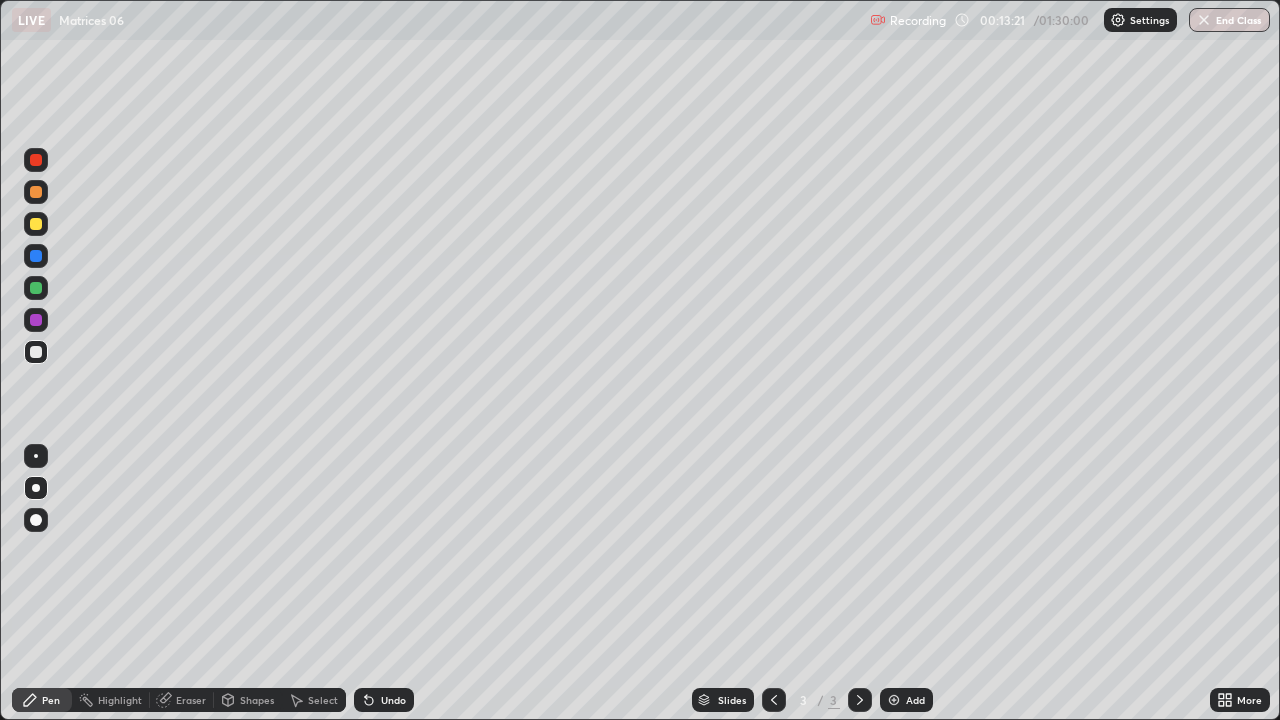 click on "Undo" at bounding box center (384, 700) 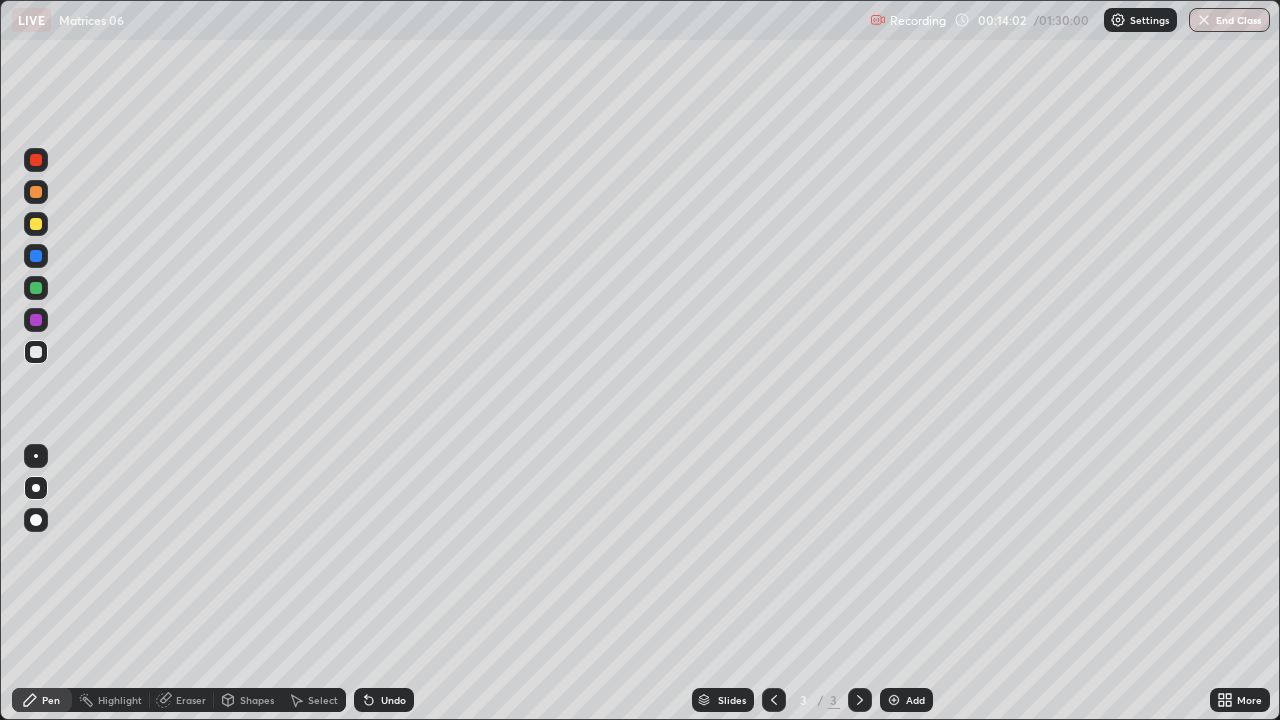 click on "Undo" at bounding box center [393, 700] 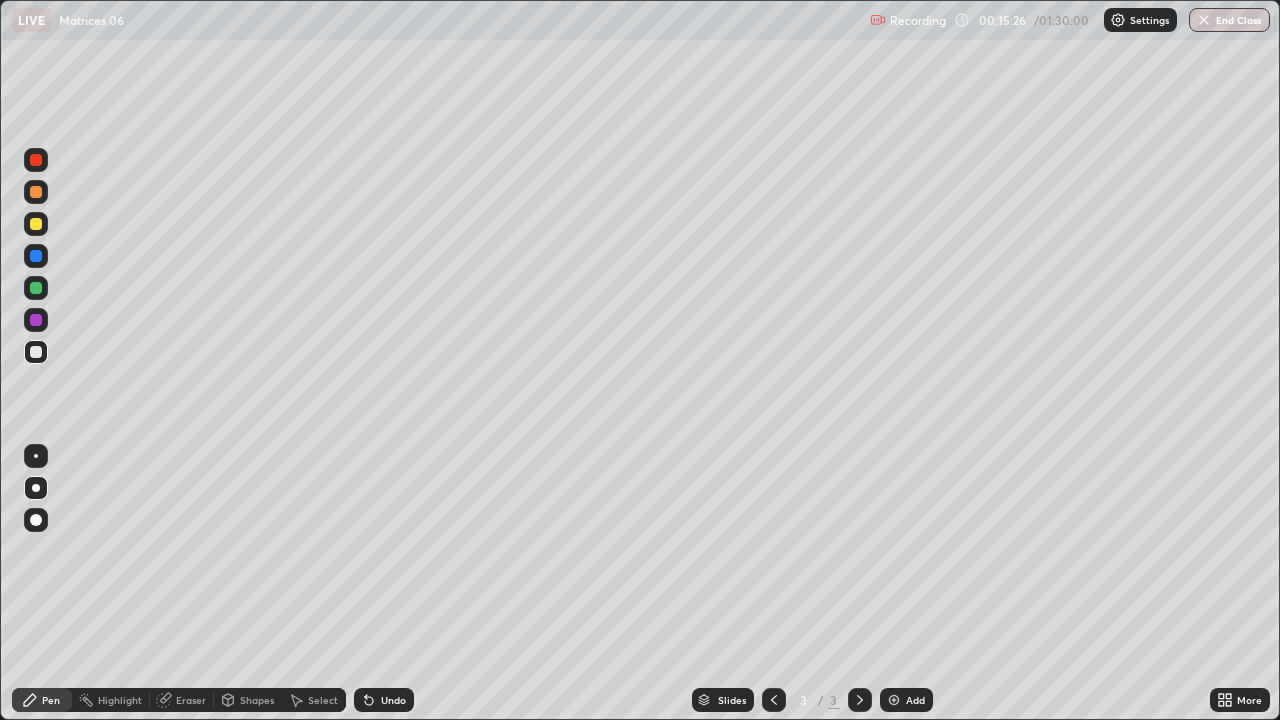 click on "Add" at bounding box center (915, 700) 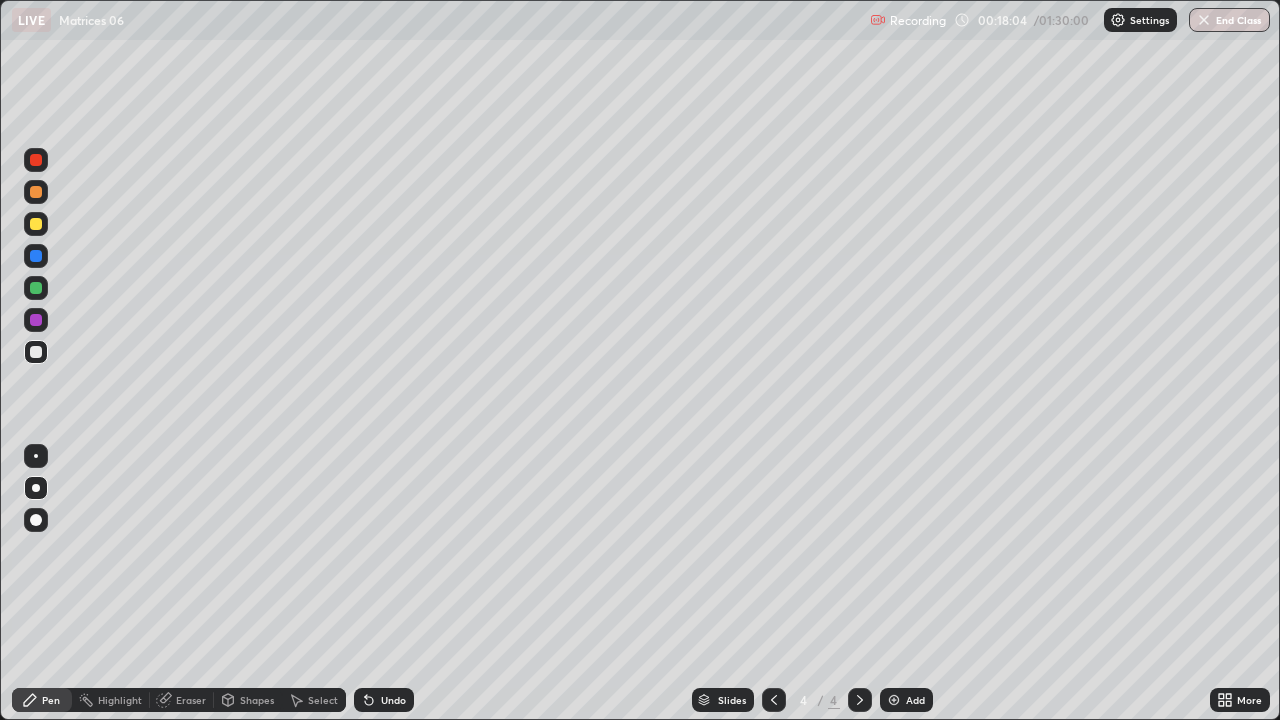click on "Select" at bounding box center (323, 700) 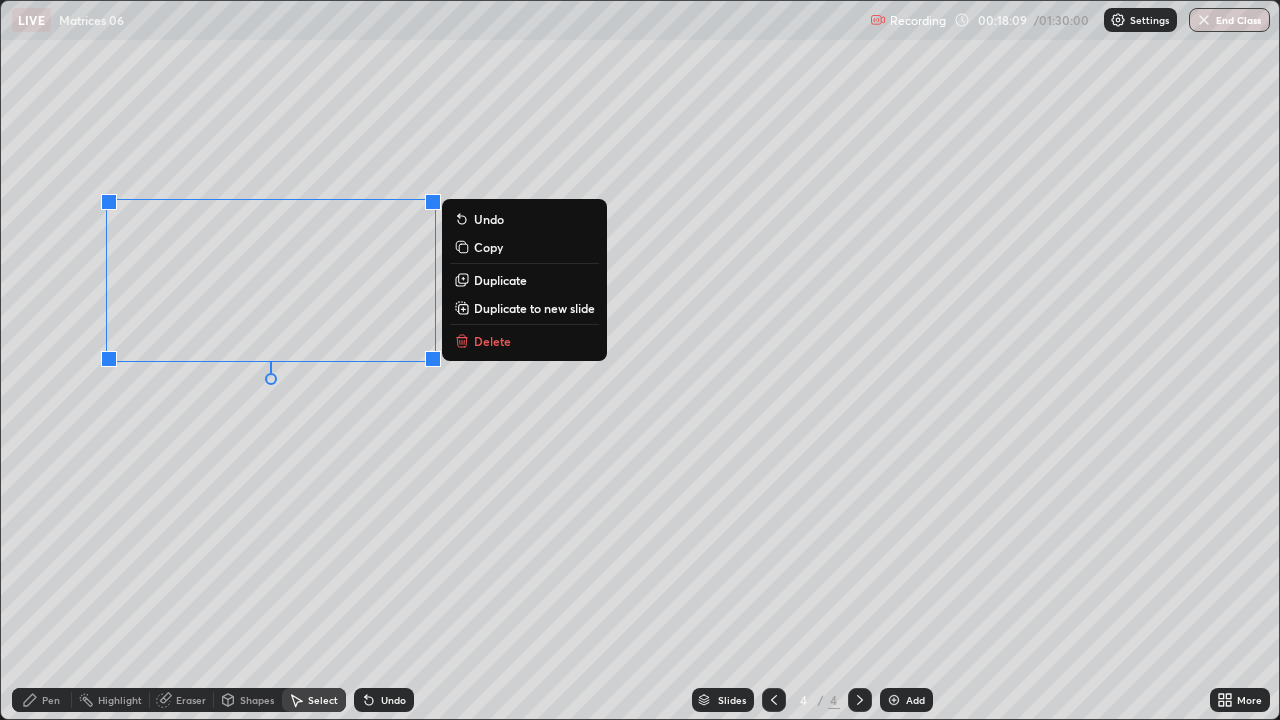 click on "Delete" at bounding box center (492, 341) 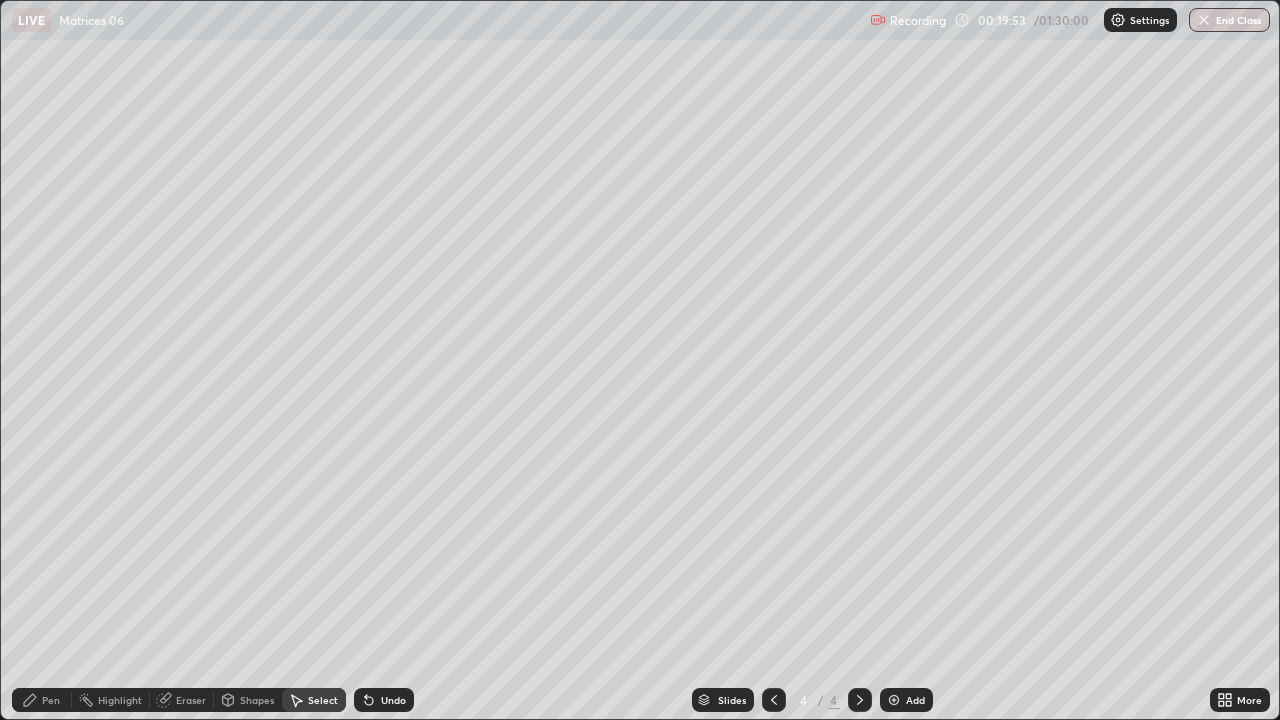 click on "Undo" at bounding box center [393, 700] 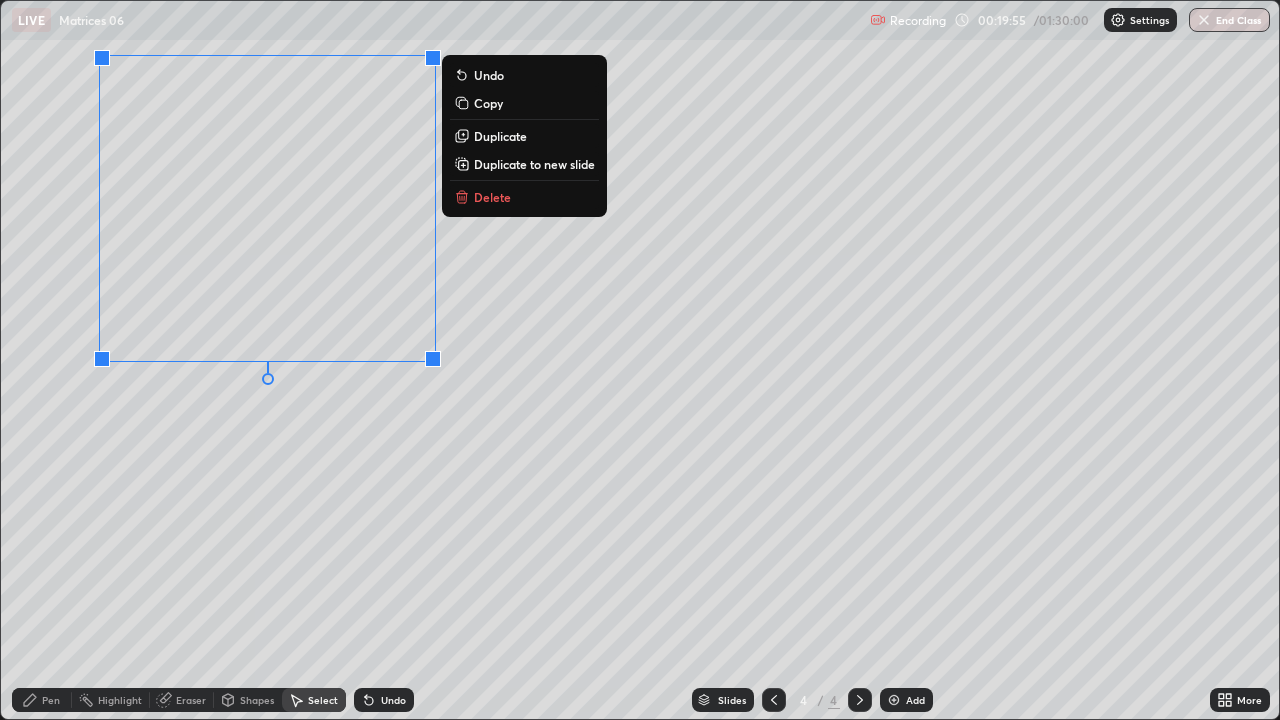 click on "Delete" at bounding box center (492, 197) 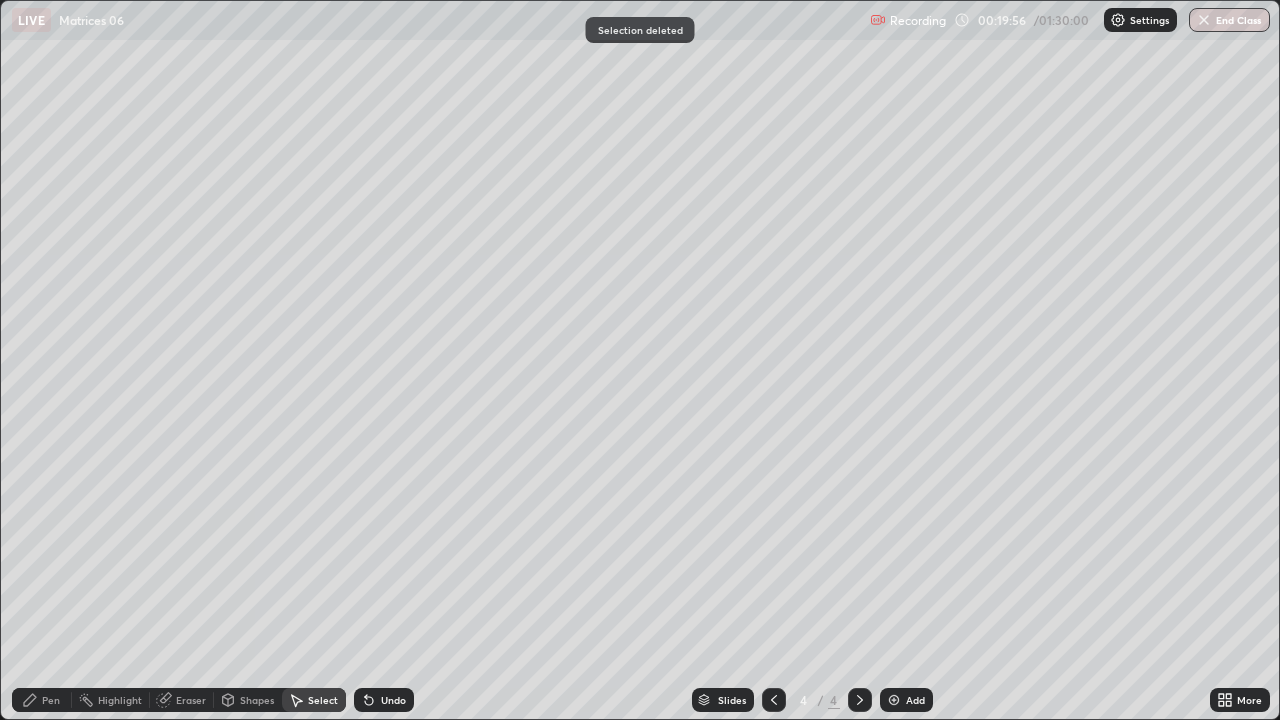 click on "Pen" at bounding box center [51, 700] 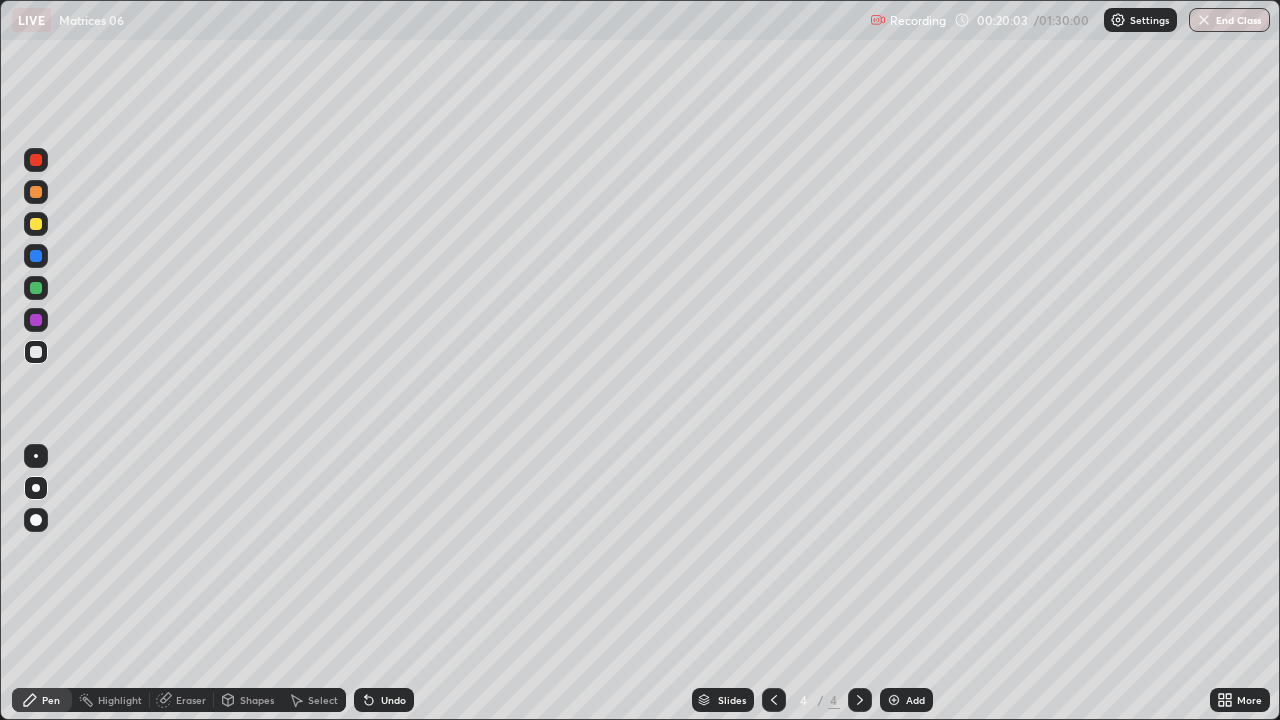 click on "Undo" at bounding box center (384, 700) 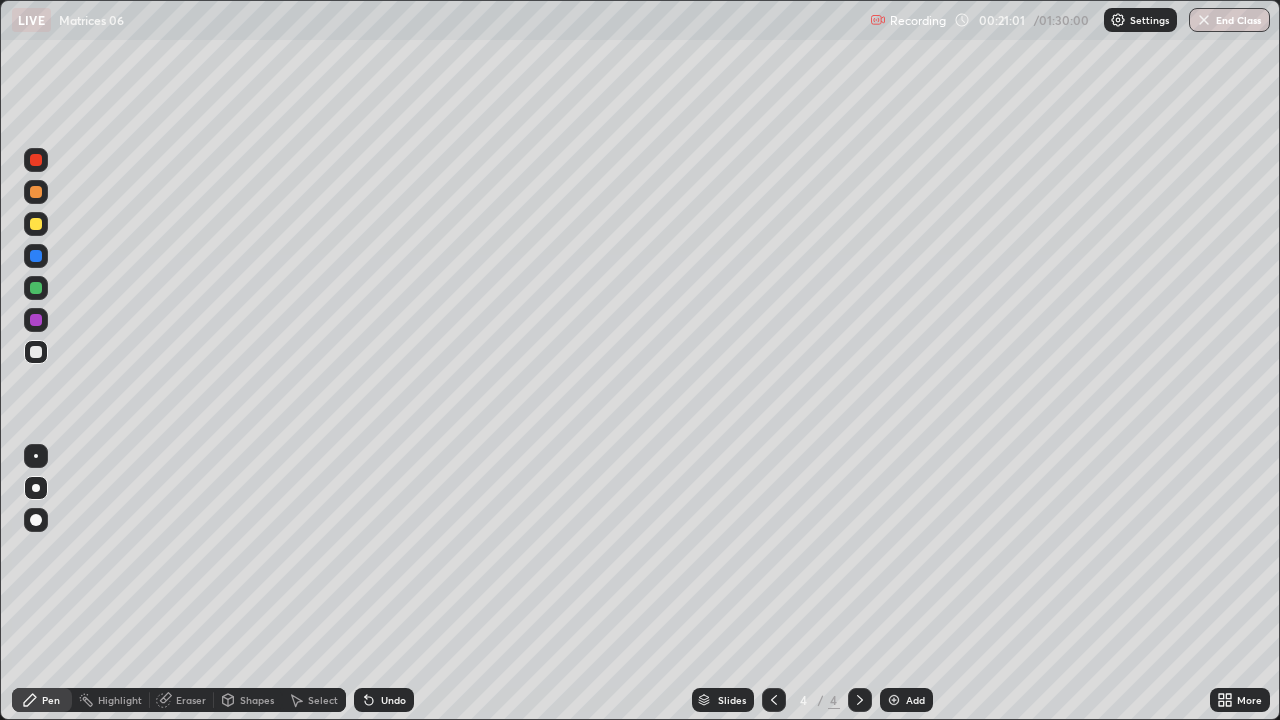 click 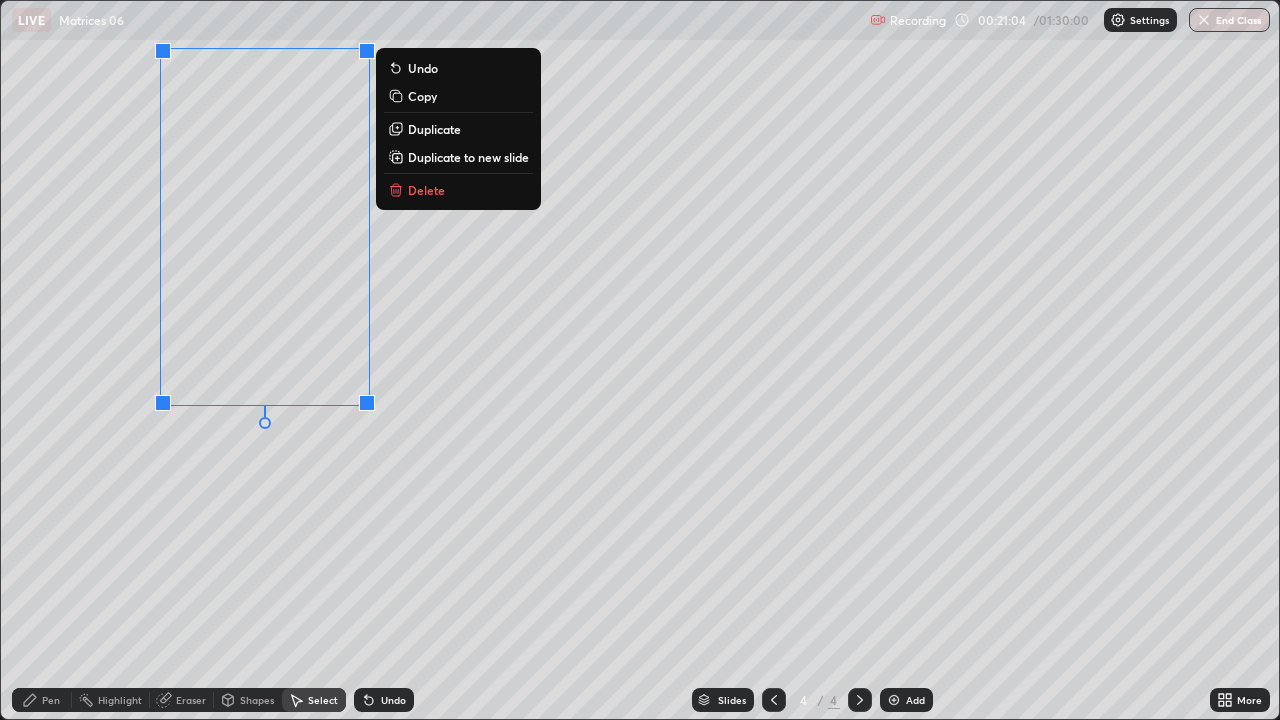 click on "Delete" at bounding box center [426, 190] 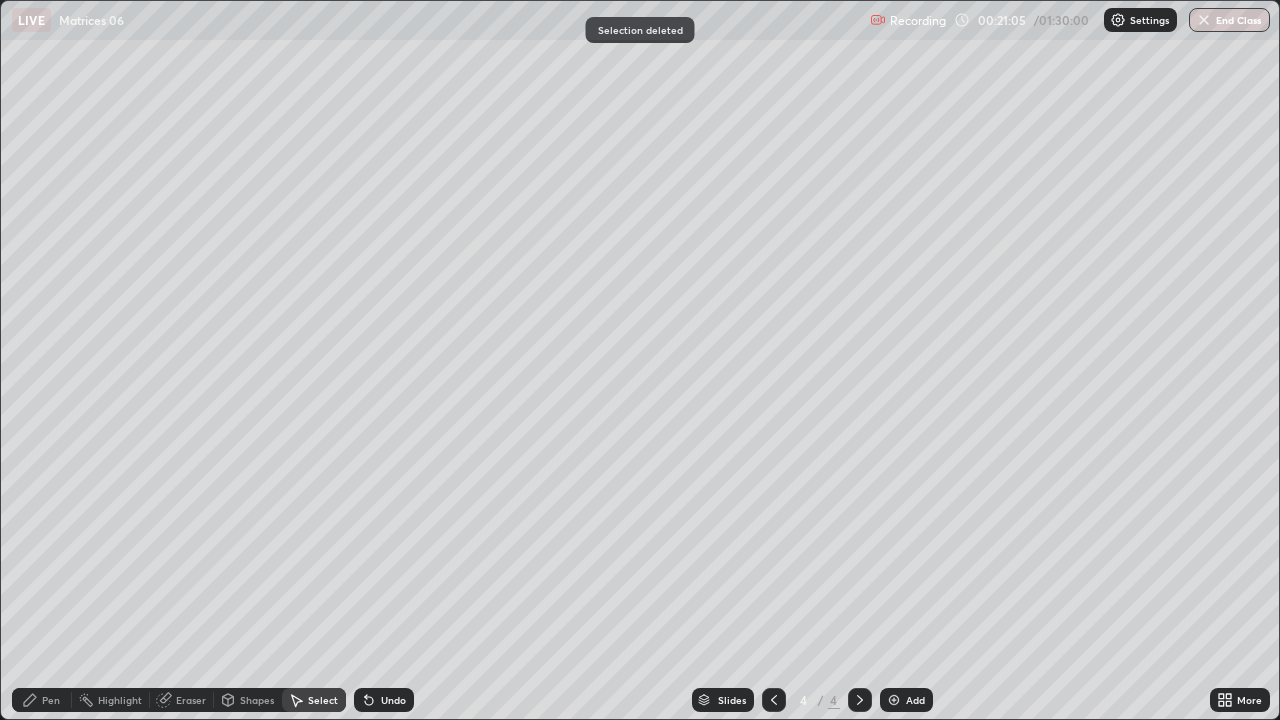 click on "Pen" at bounding box center (51, 700) 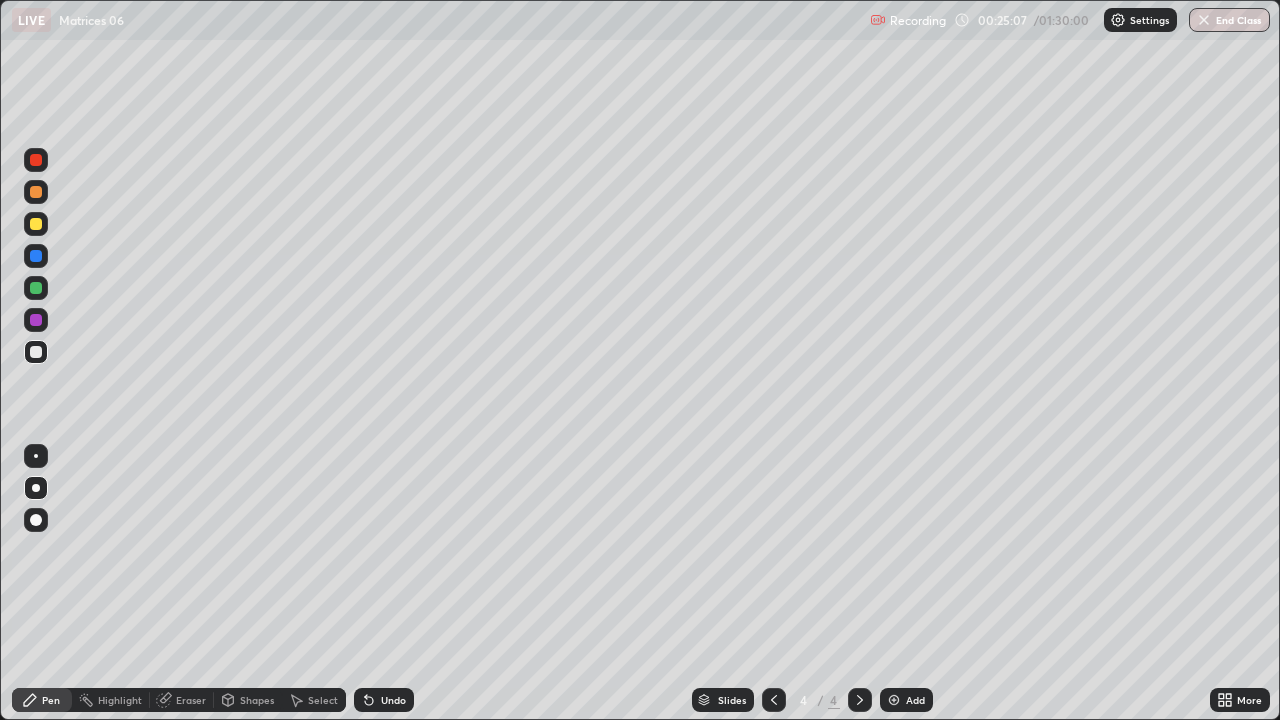 click 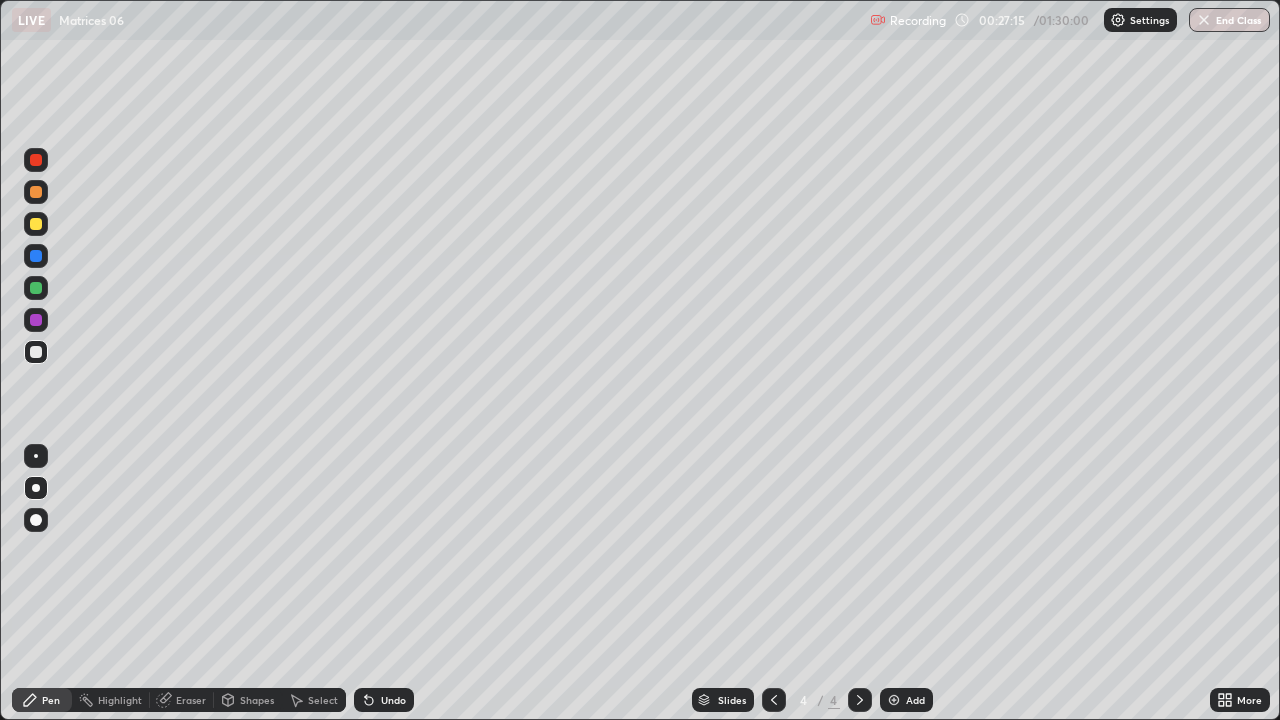 click on "Undo" at bounding box center [393, 700] 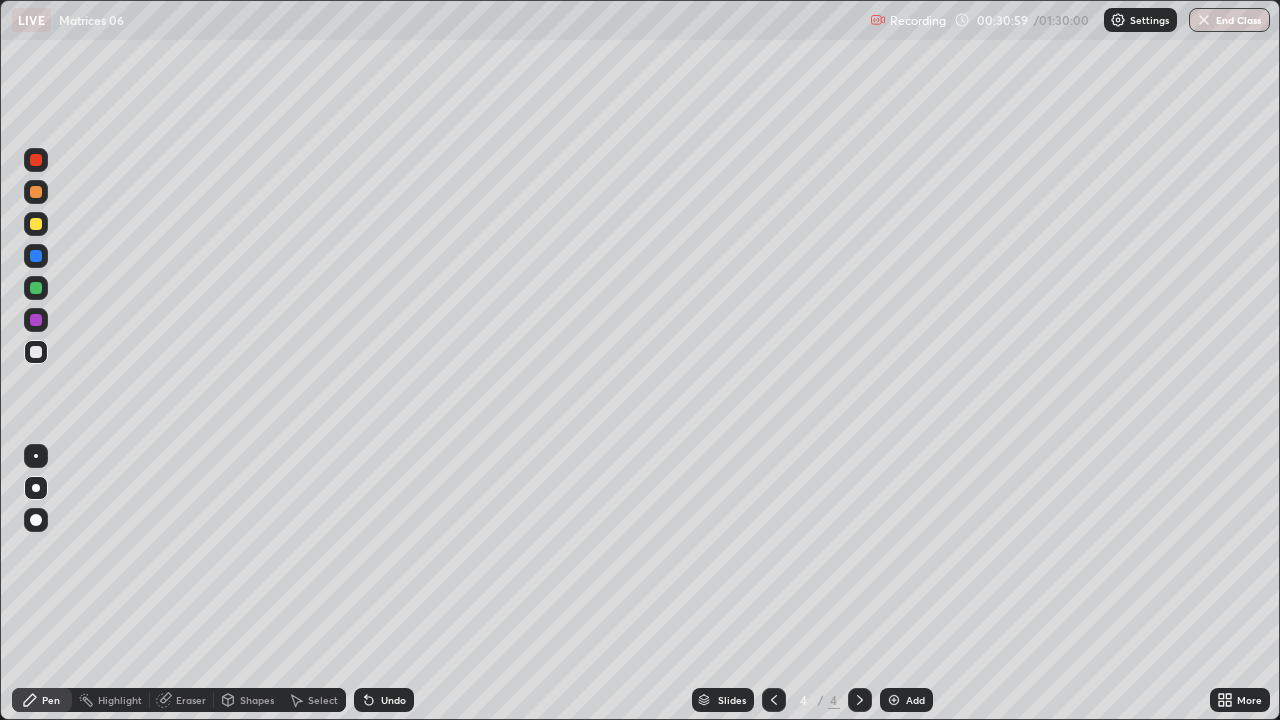 click on "Add" at bounding box center (915, 700) 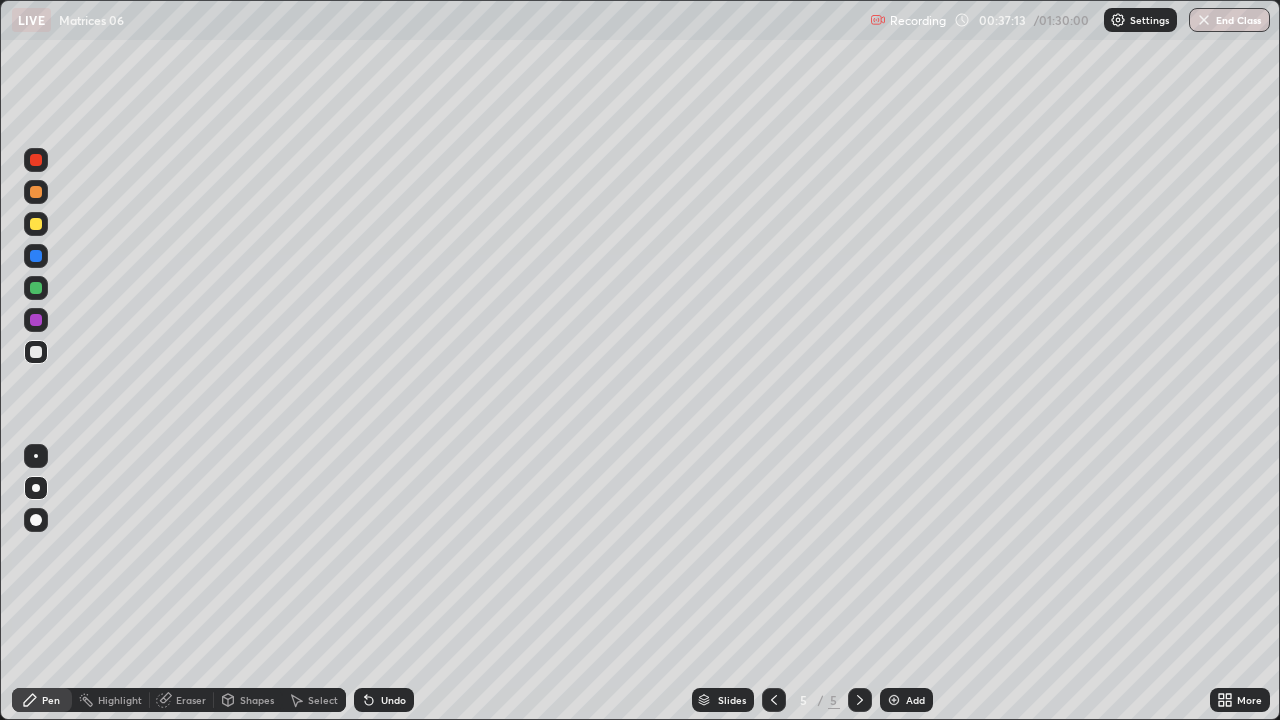 click on "Eraser" at bounding box center (191, 700) 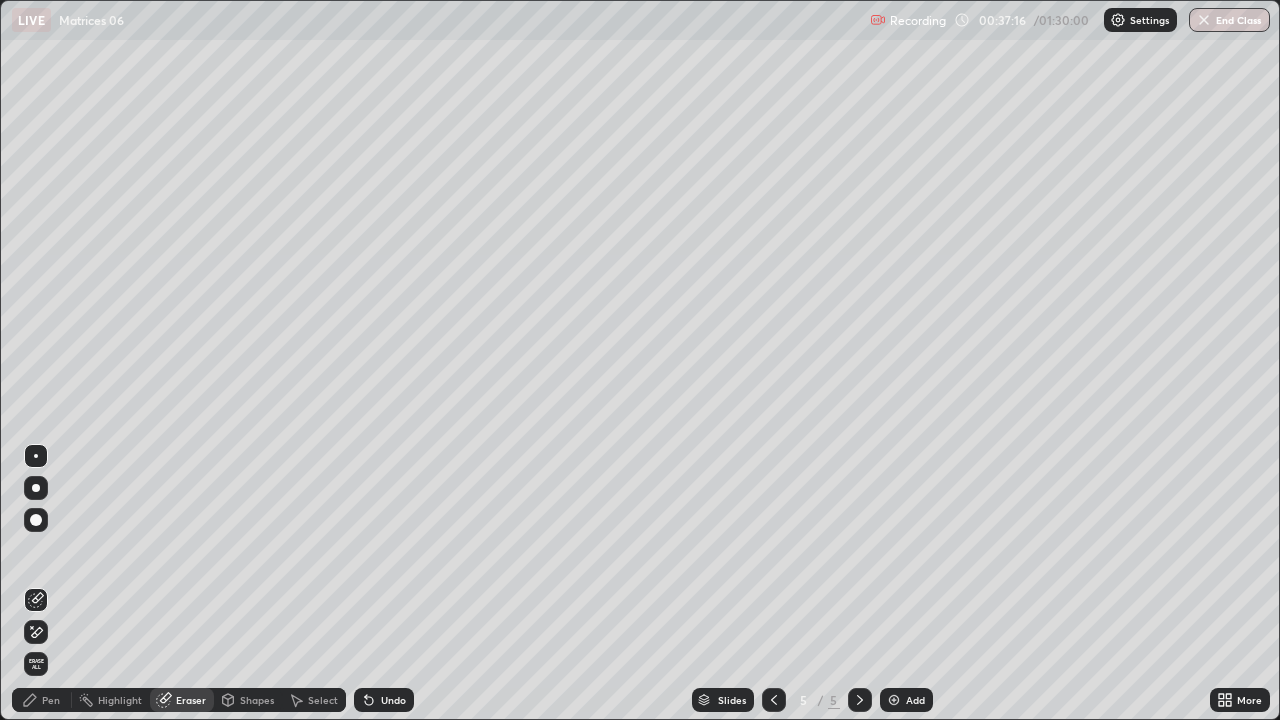click on "Pen" at bounding box center [42, 700] 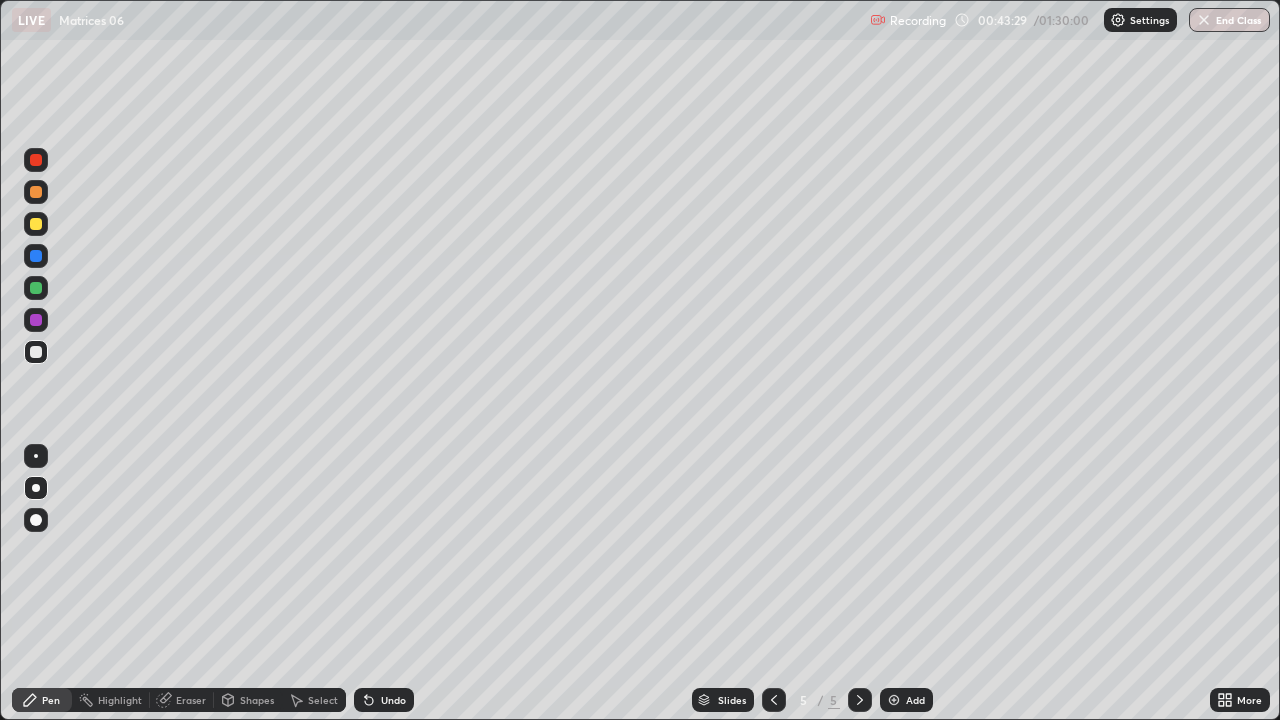 click on "Add" at bounding box center [915, 700] 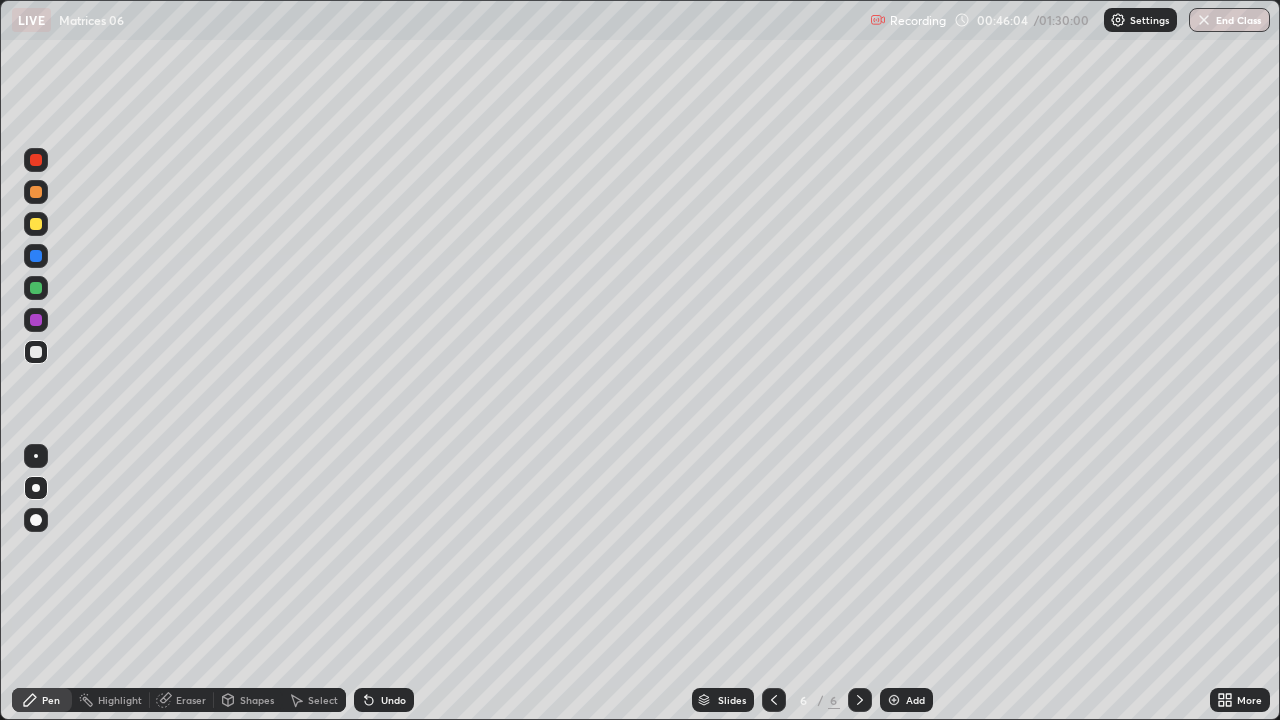 click on "Undo" at bounding box center (393, 700) 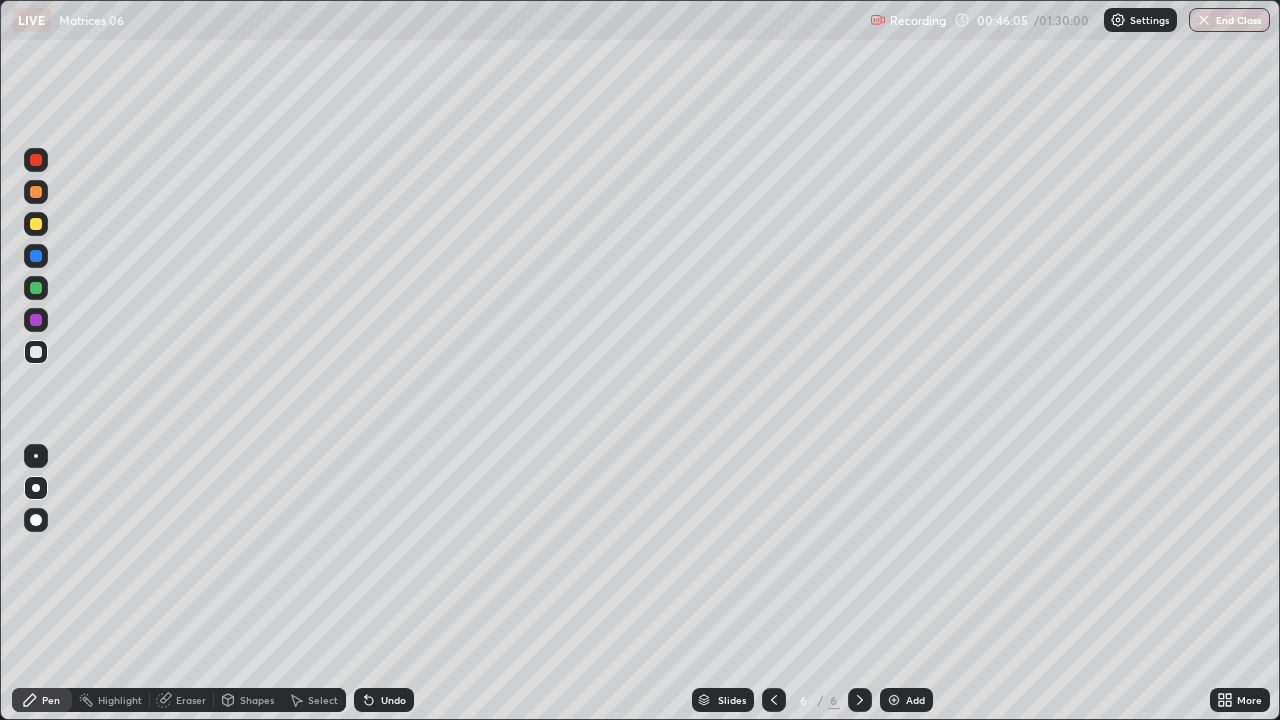 click on "Undo" at bounding box center (393, 700) 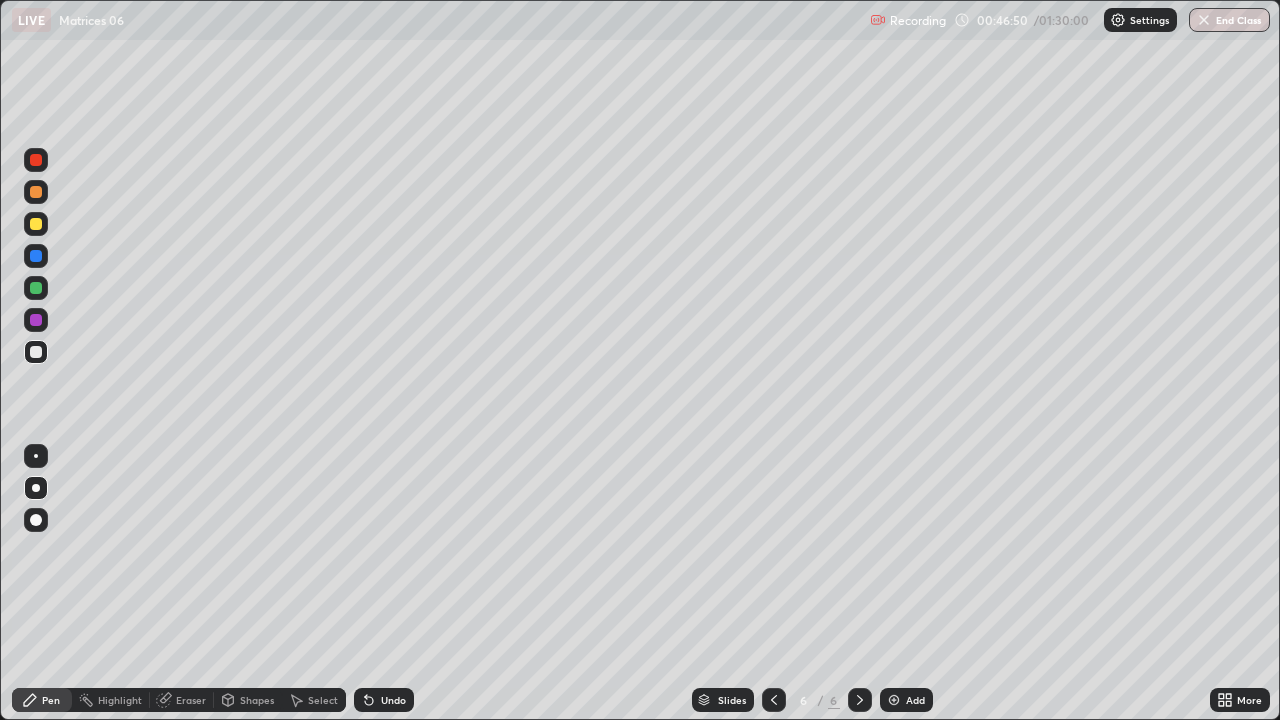 click on "Undo" at bounding box center (393, 700) 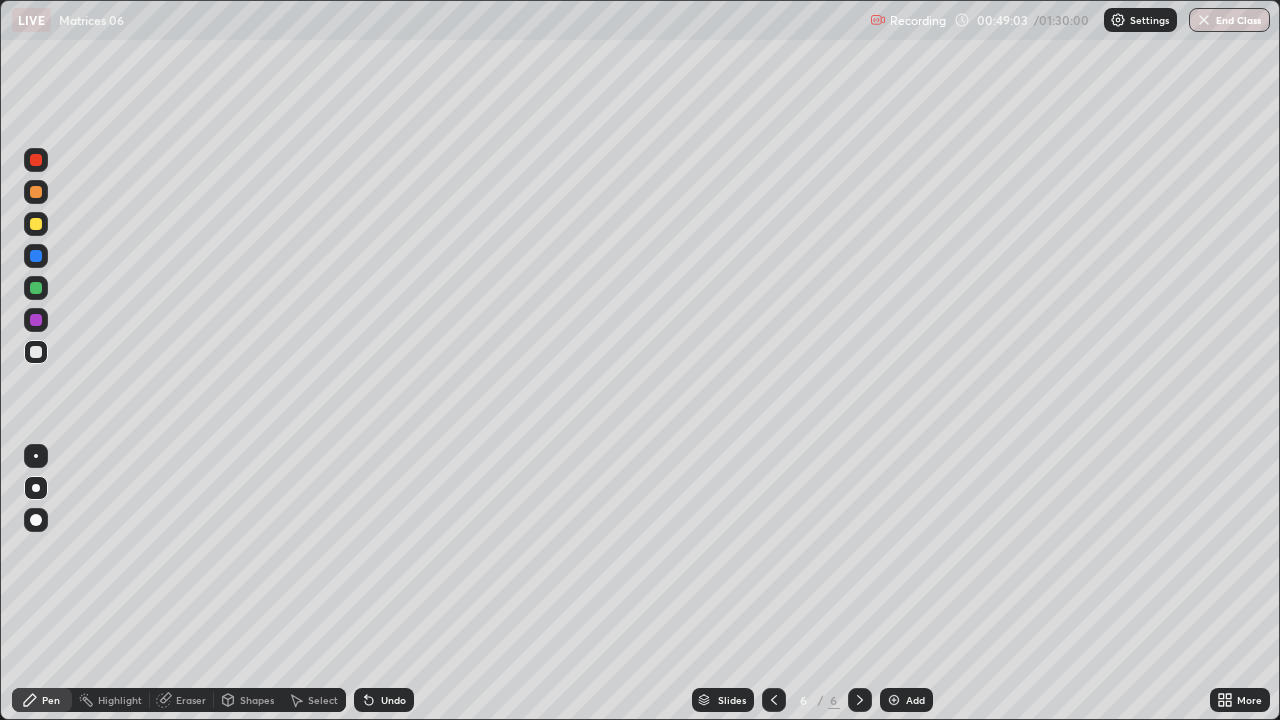 click on "Eraser" at bounding box center (191, 700) 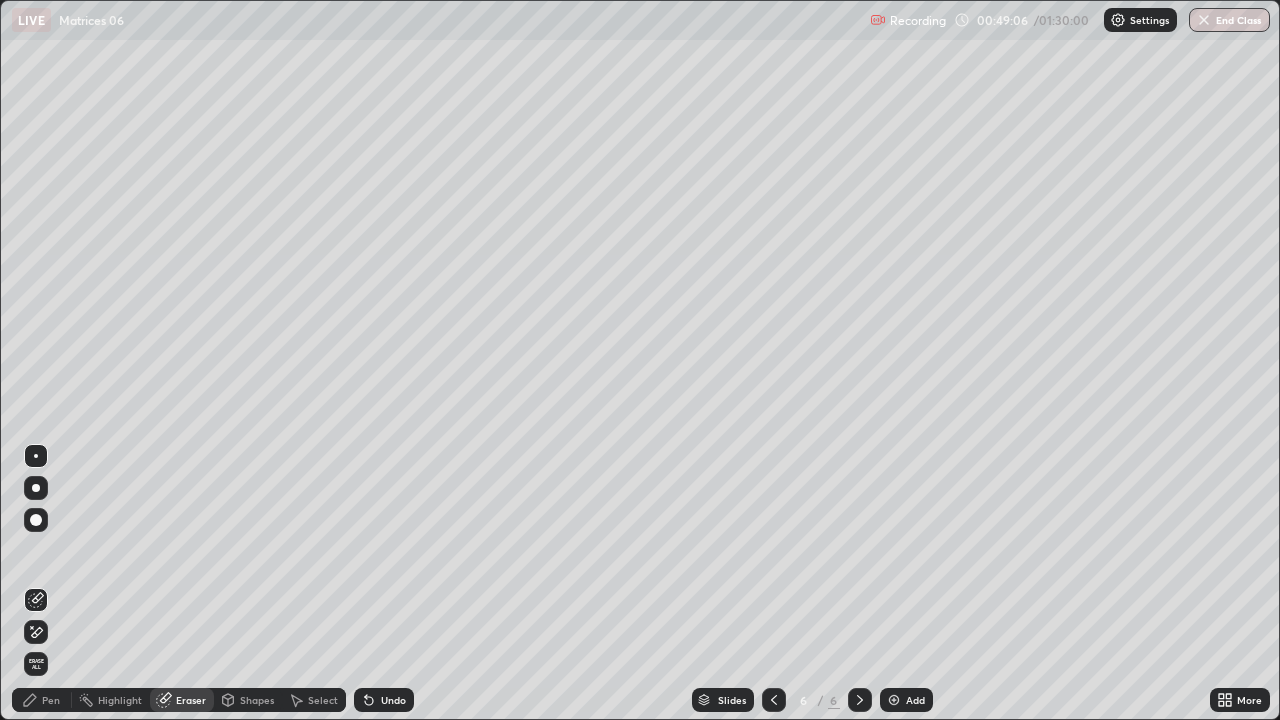 click on "Pen" at bounding box center (51, 700) 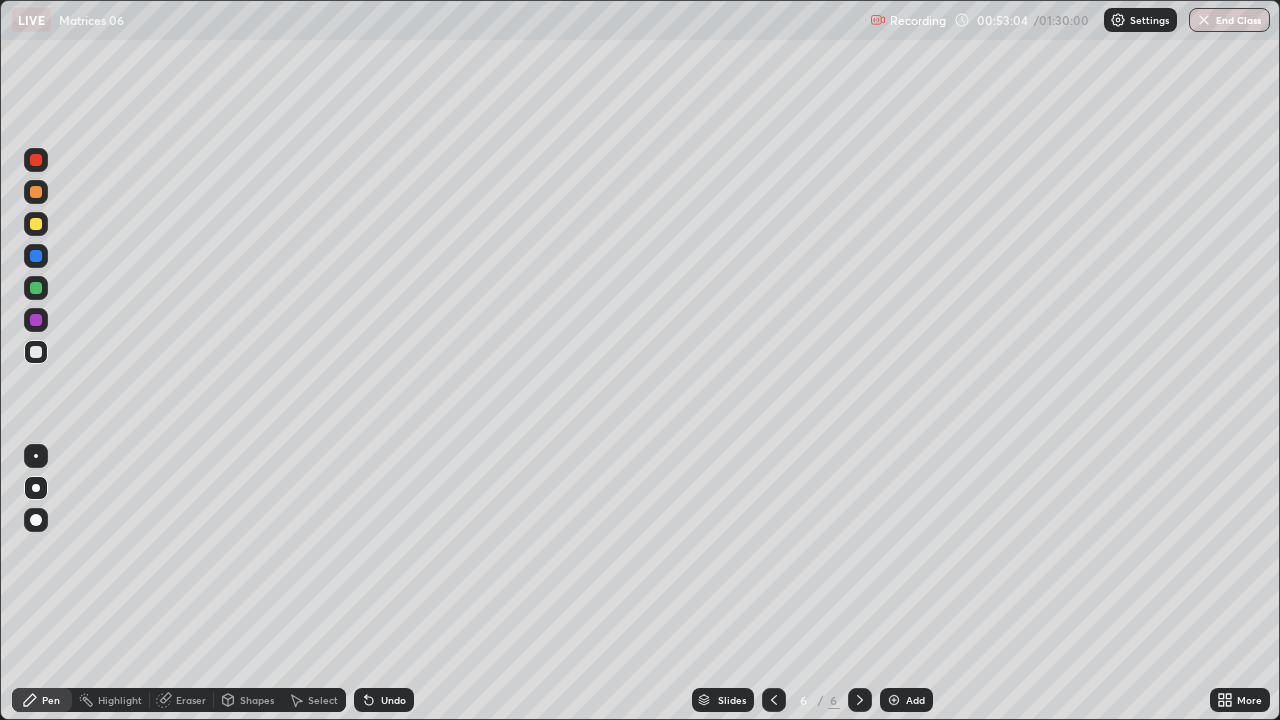 click on "Undo" at bounding box center [393, 700] 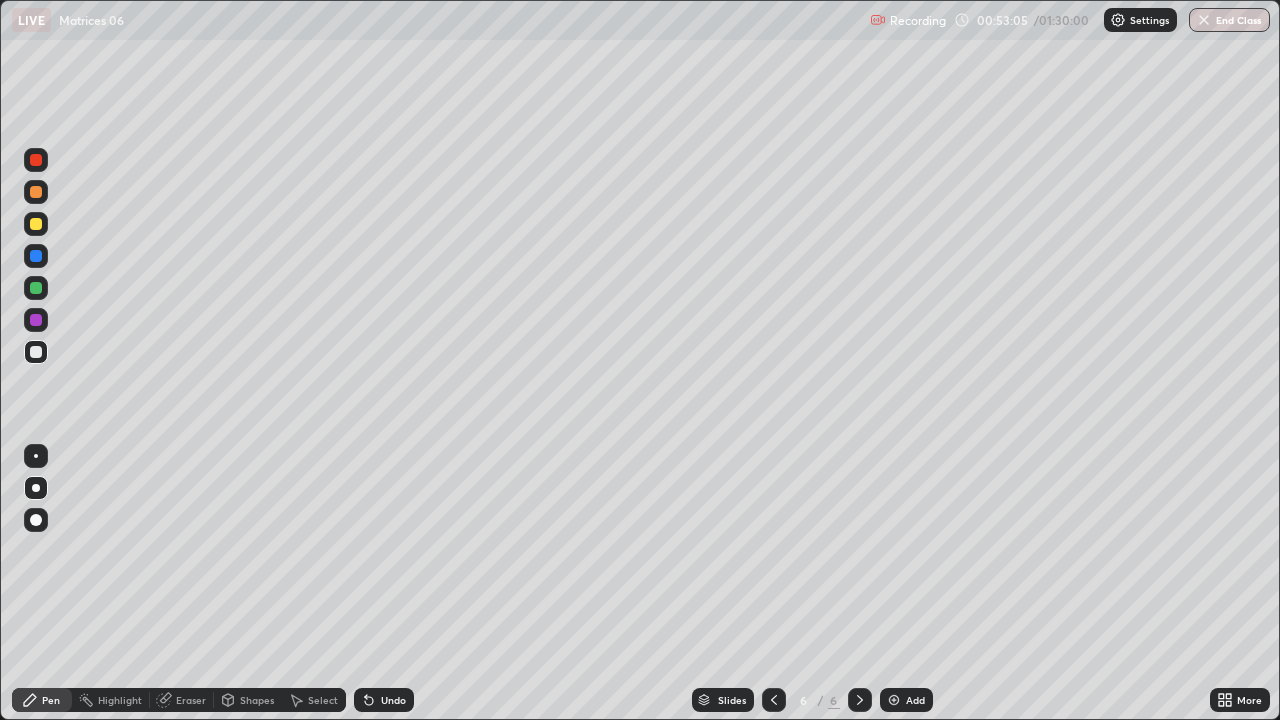 click on "Undo" at bounding box center [393, 700] 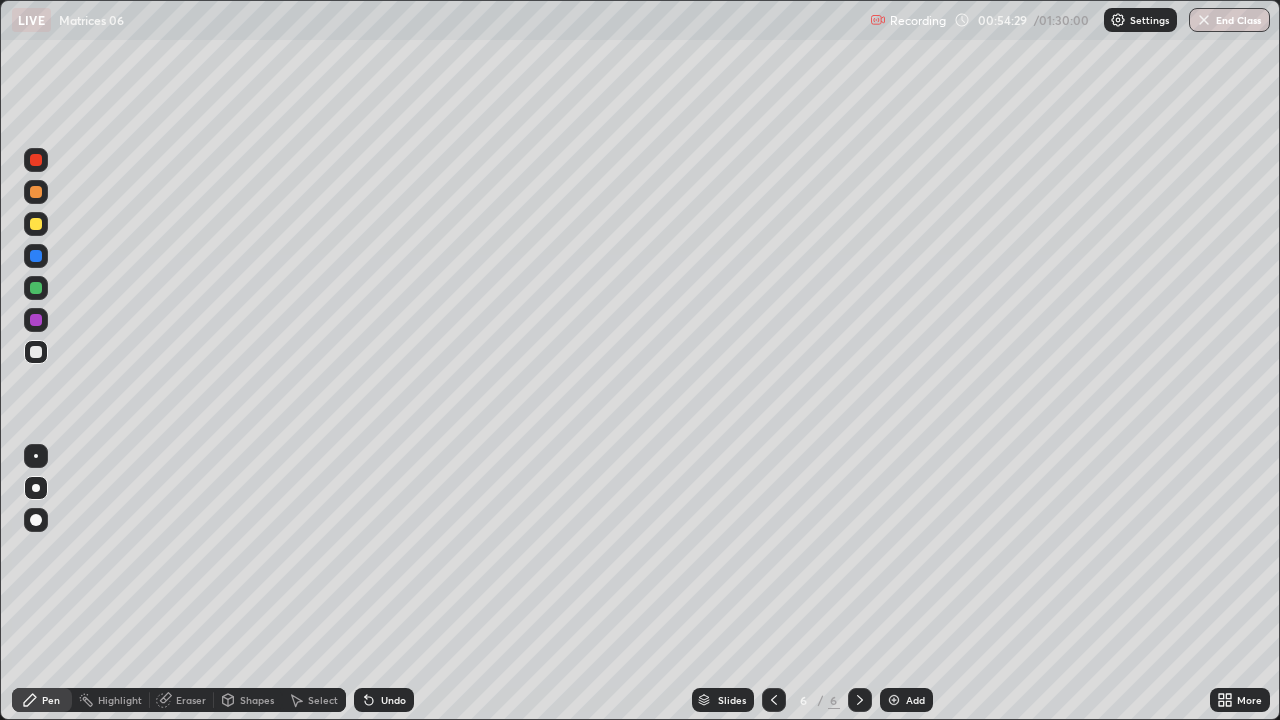 click on "Add" at bounding box center [906, 700] 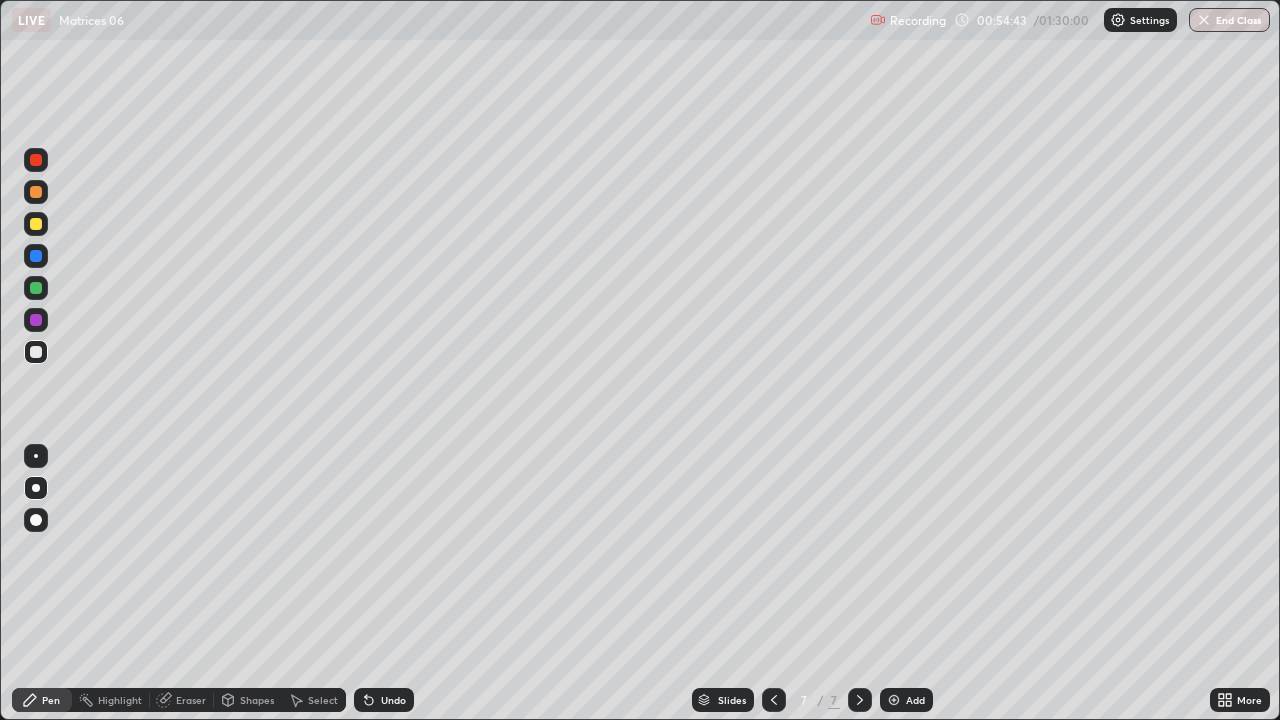 click 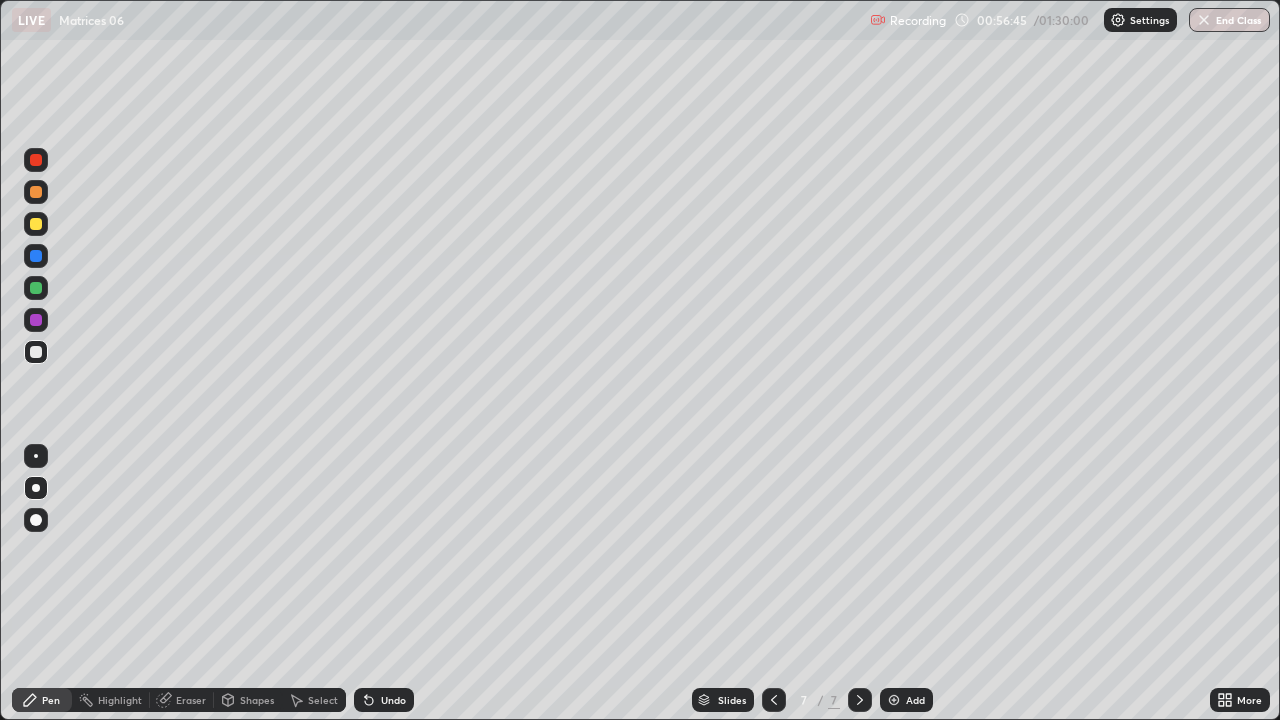 click on "Undo" at bounding box center (384, 700) 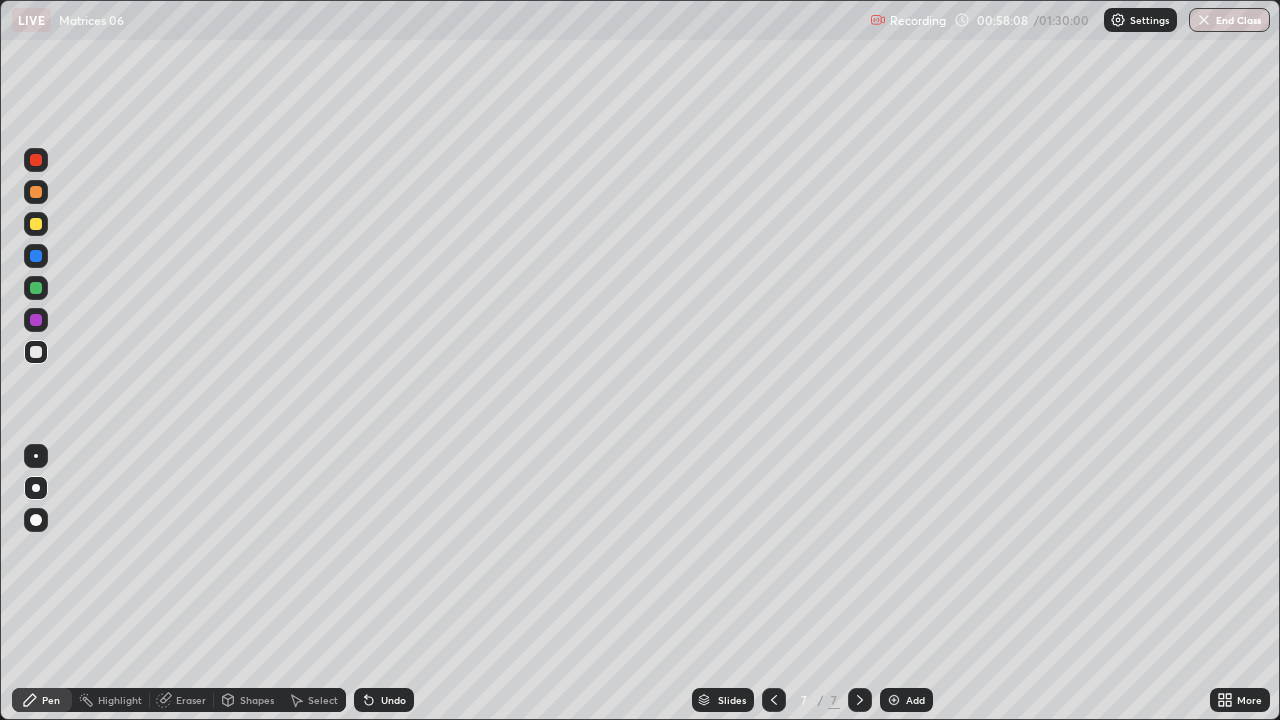 click at bounding box center [36, 224] 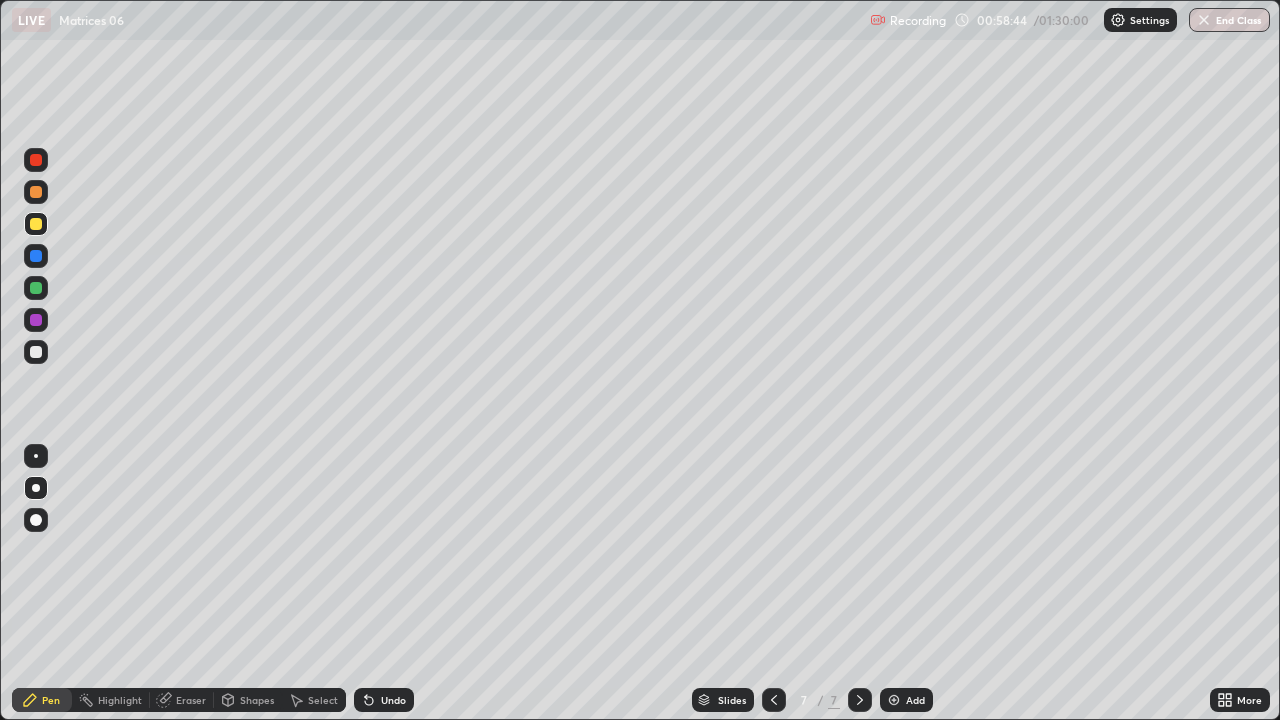click 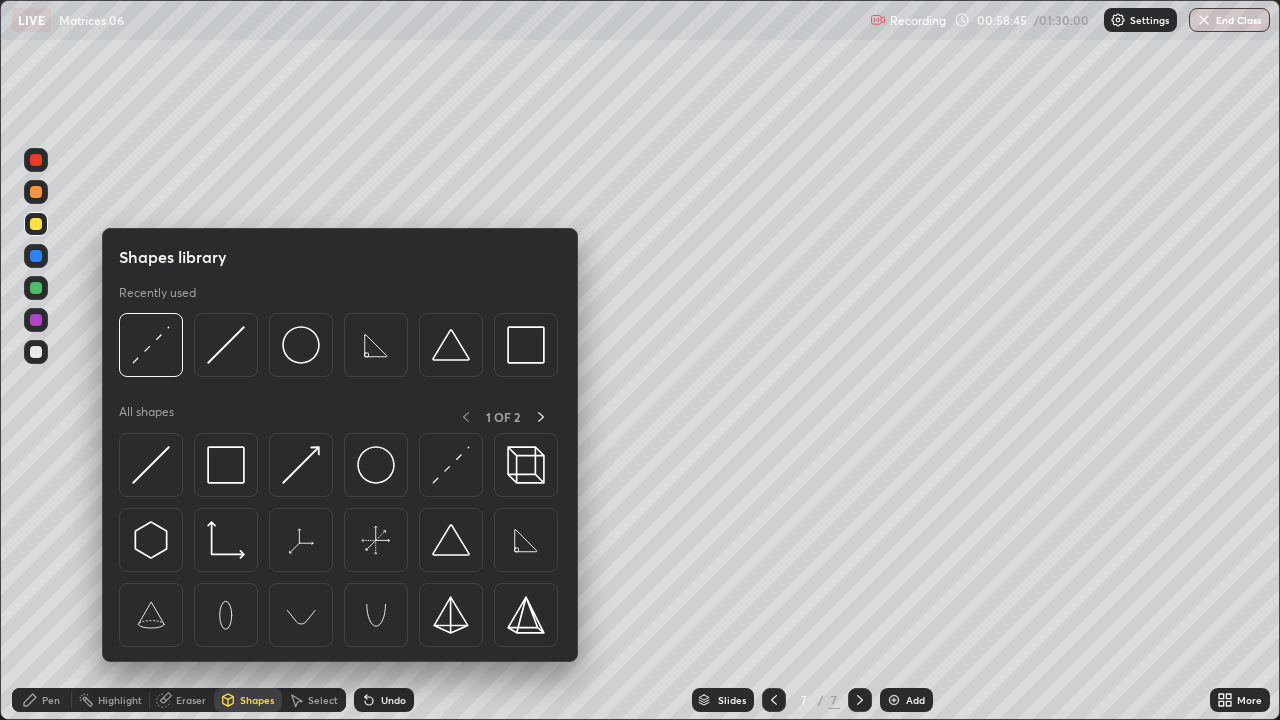 click on "Select" at bounding box center [323, 700] 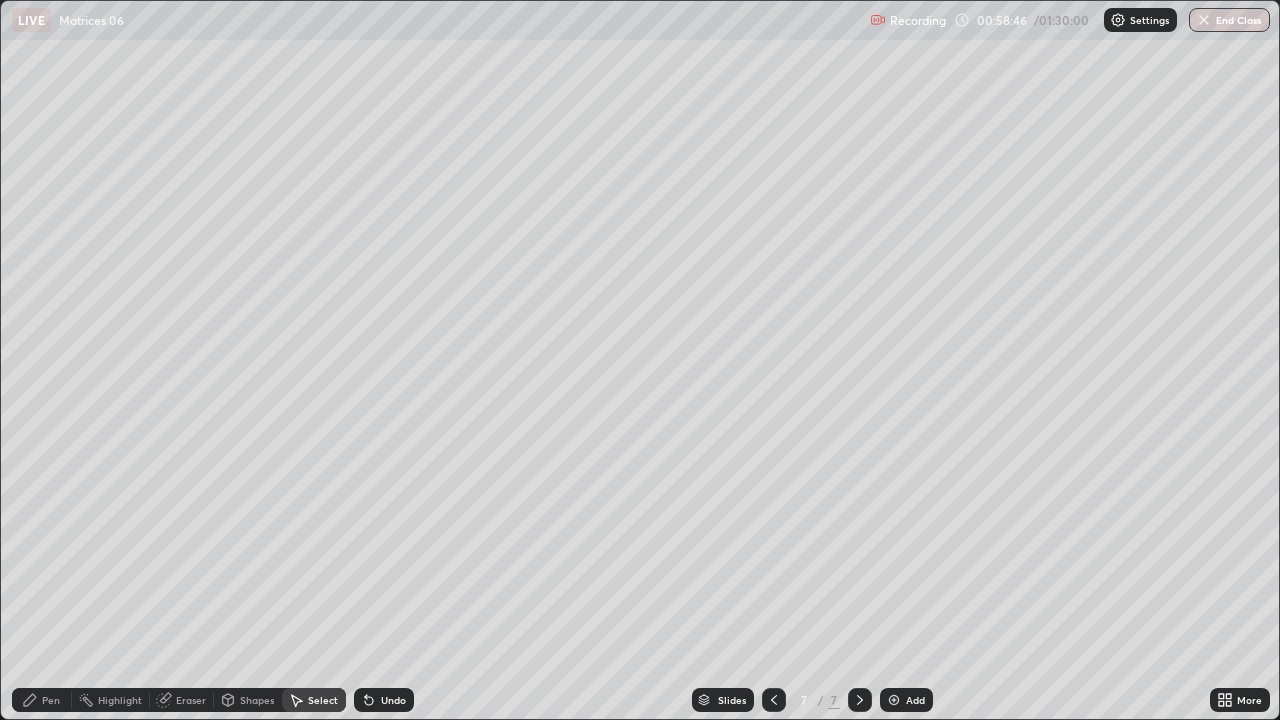 click on "Eraser" at bounding box center (191, 700) 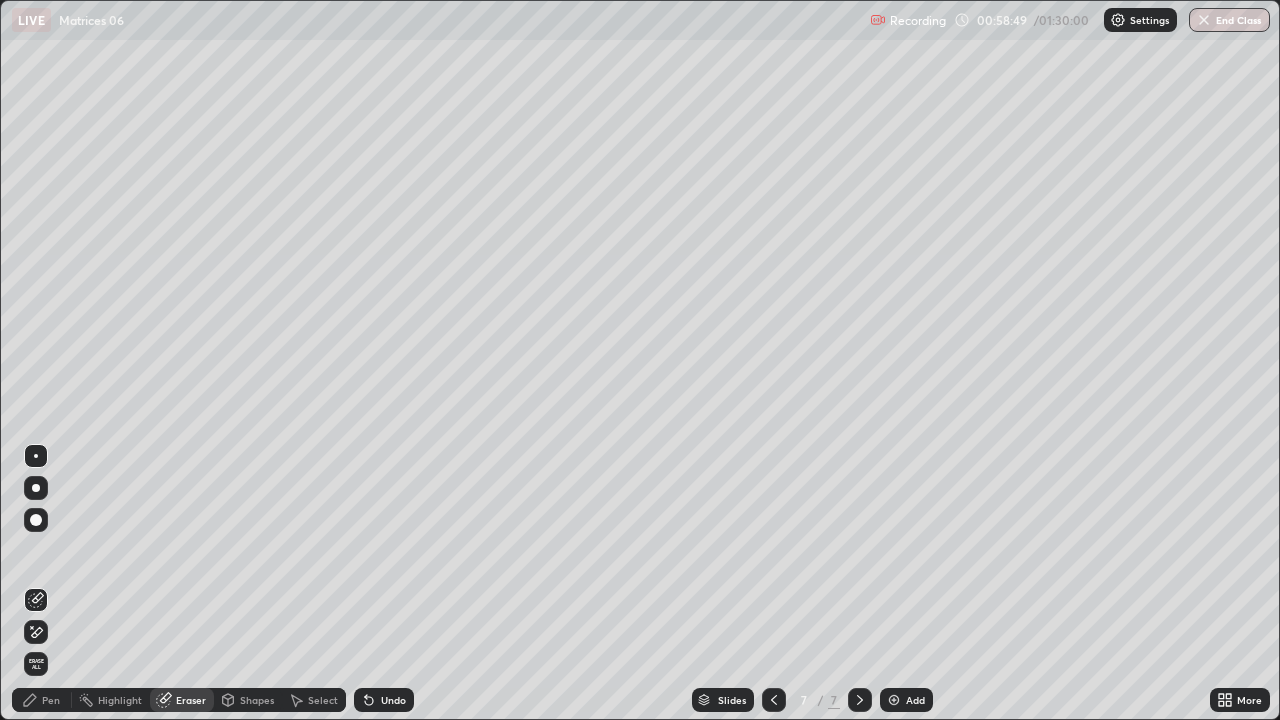 click on "Pen" at bounding box center (51, 700) 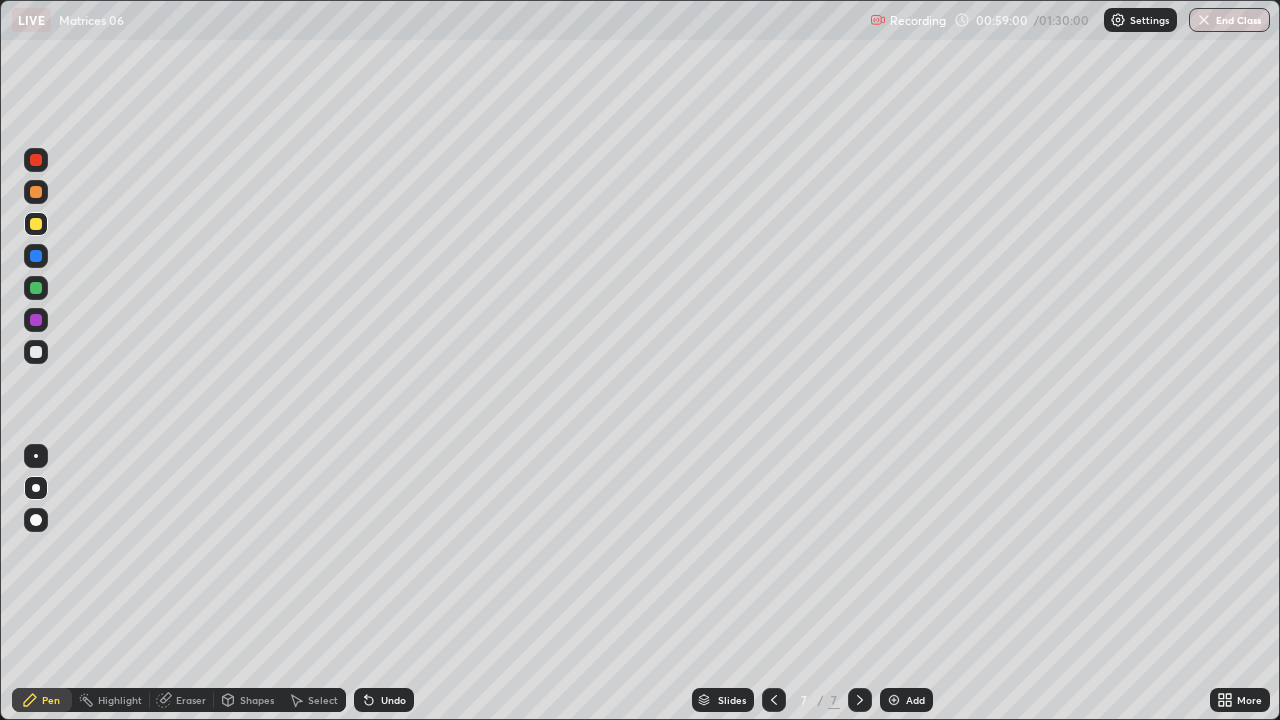 click 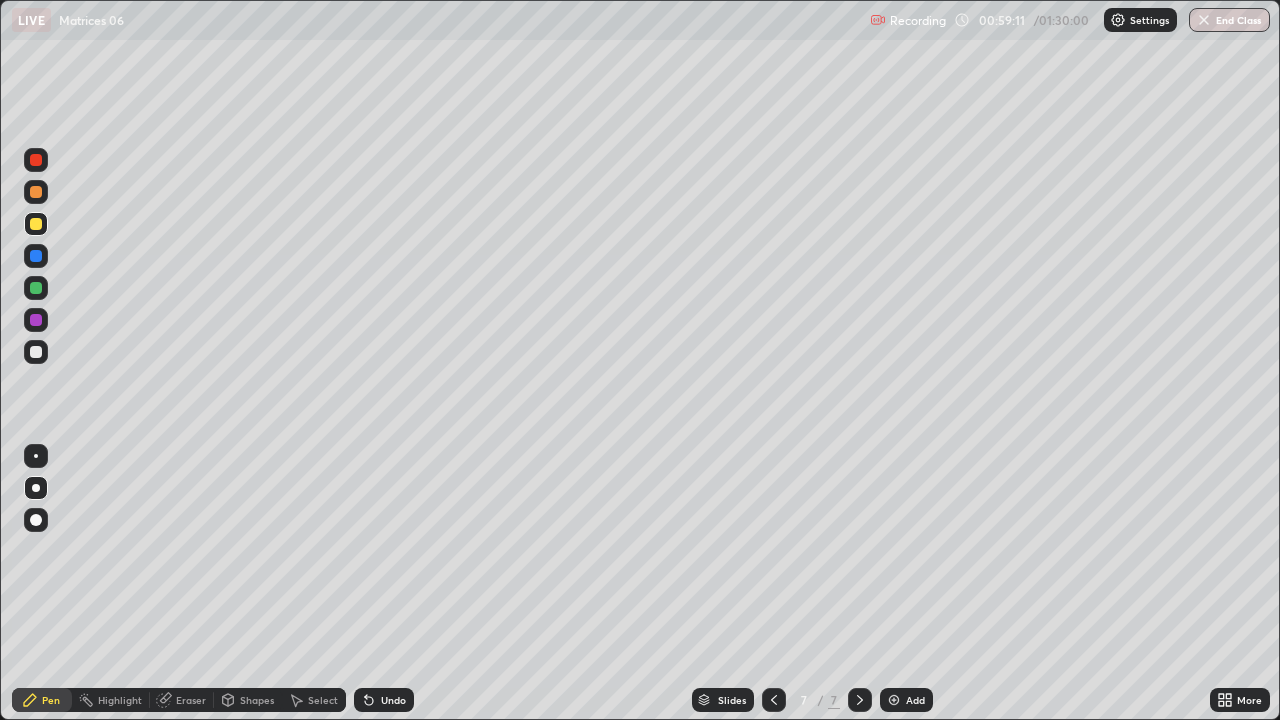 click 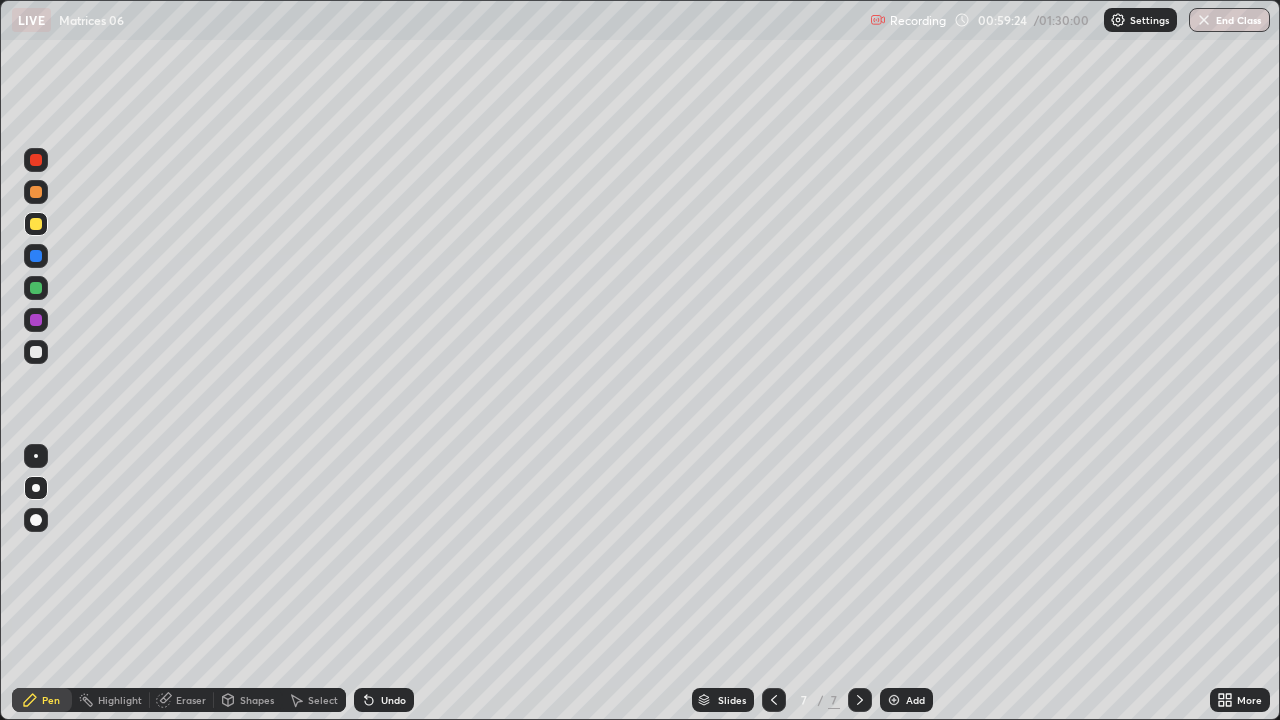 click 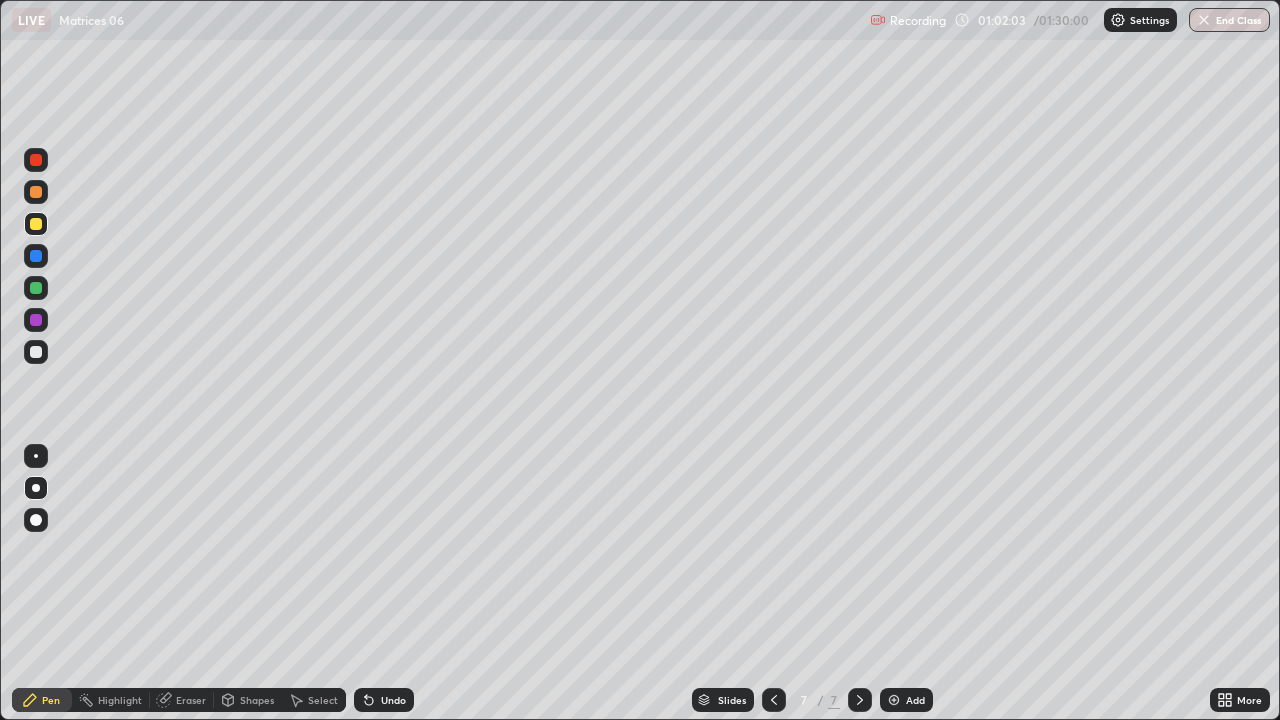 click 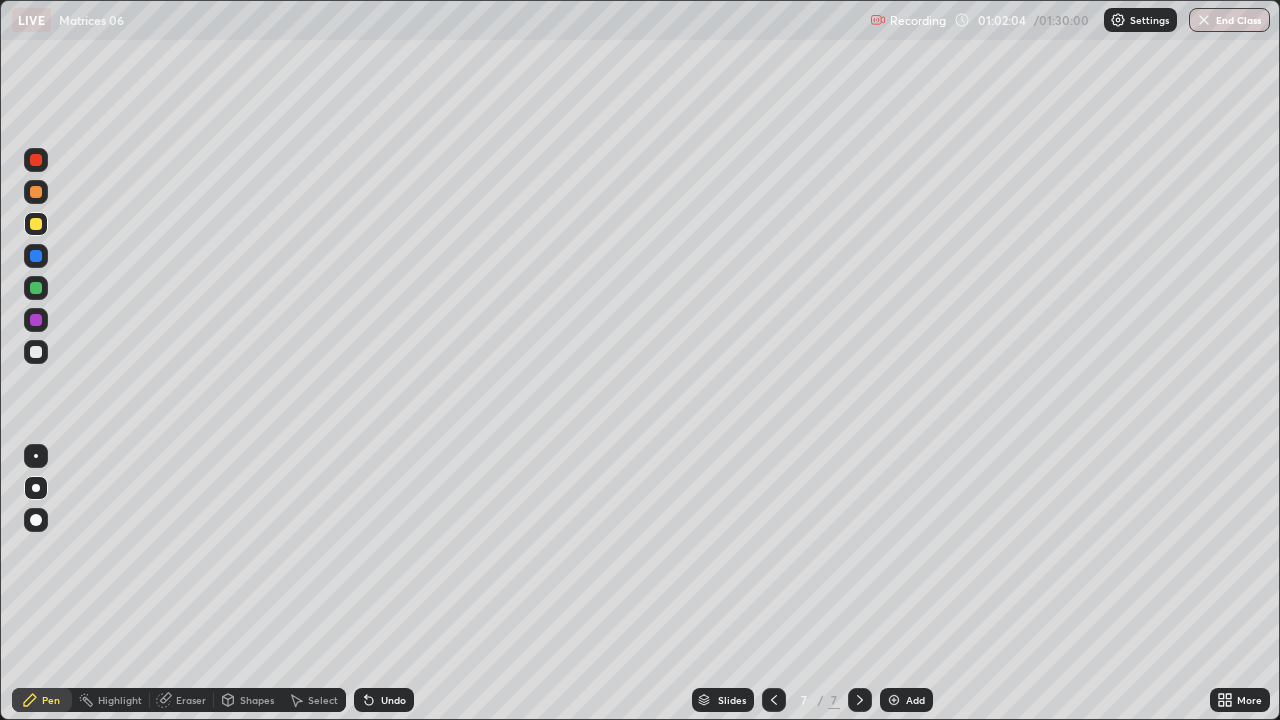 click 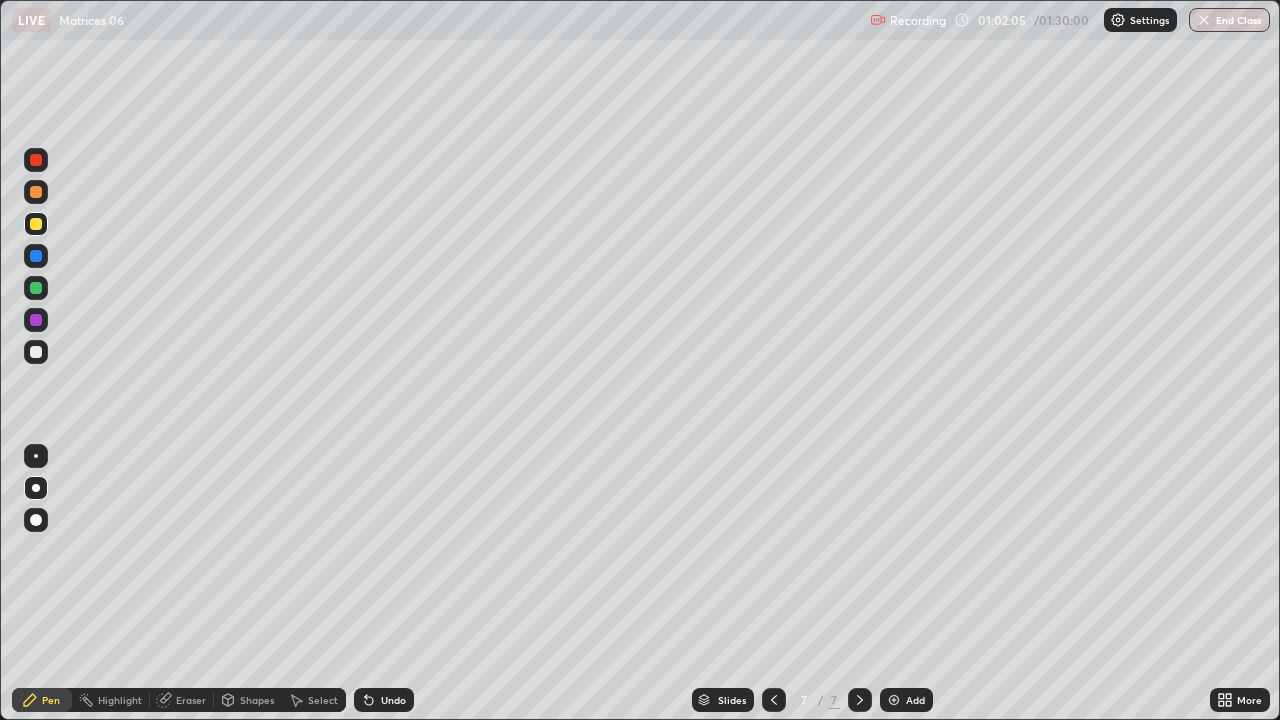 click on "Undo" at bounding box center (393, 700) 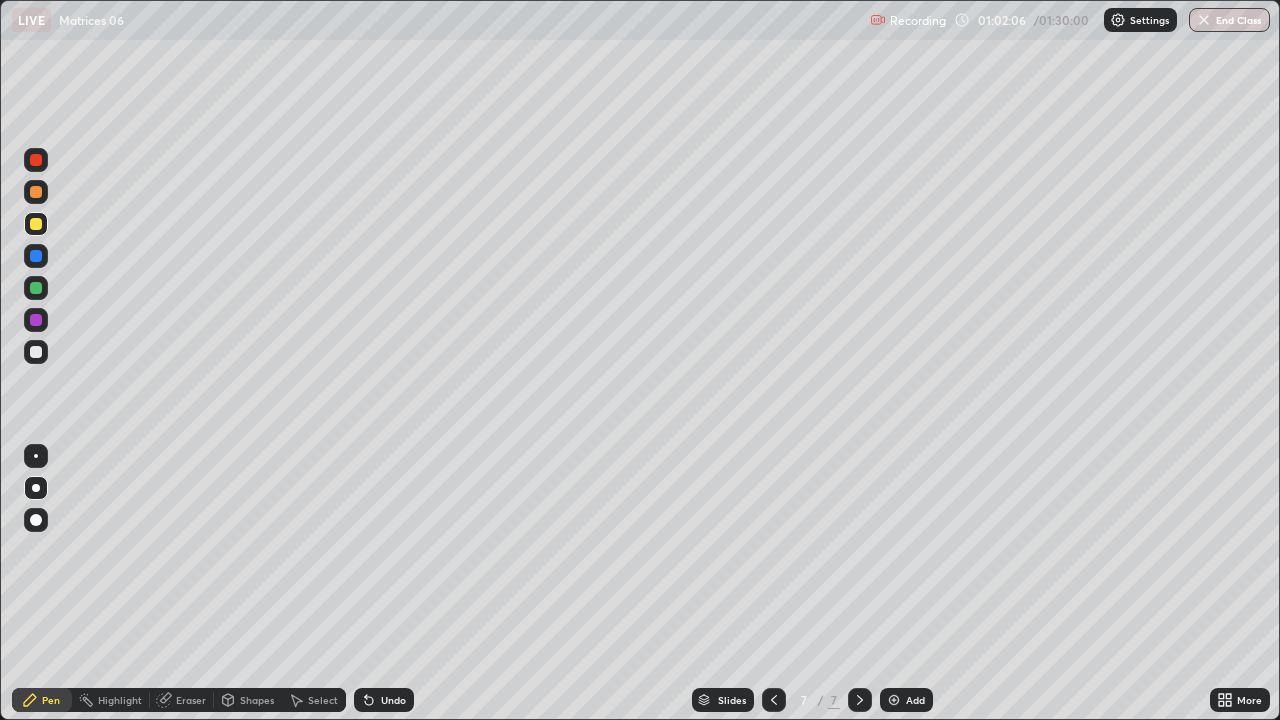 click on "Undo" at bounding box center (393, 700) 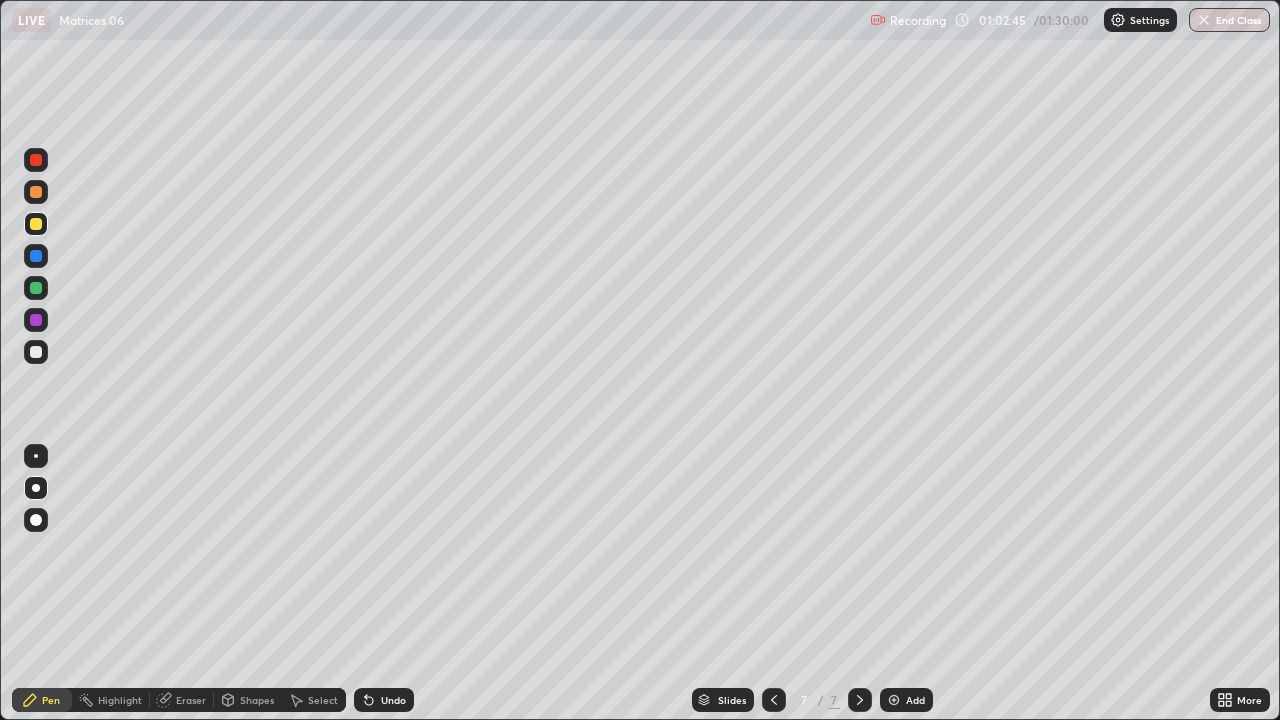 click at bounding box center (36, 352) 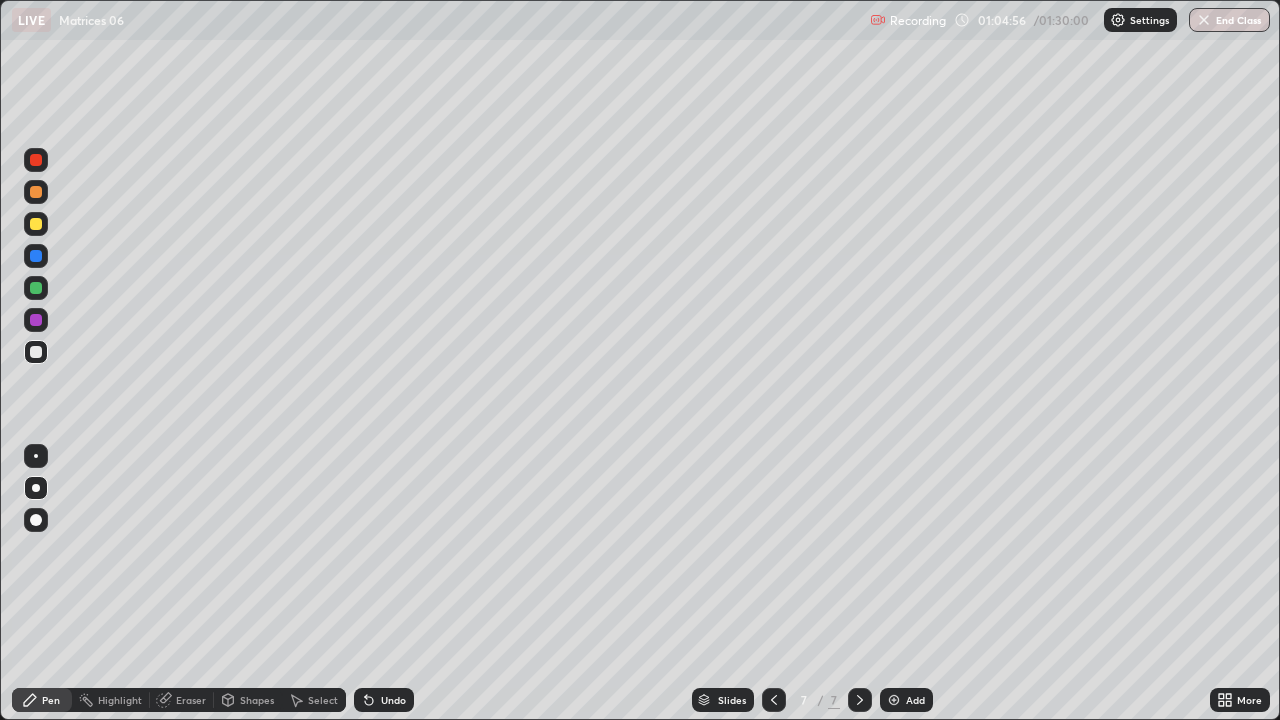 click on "Undo" at bounding box center [393, 700] 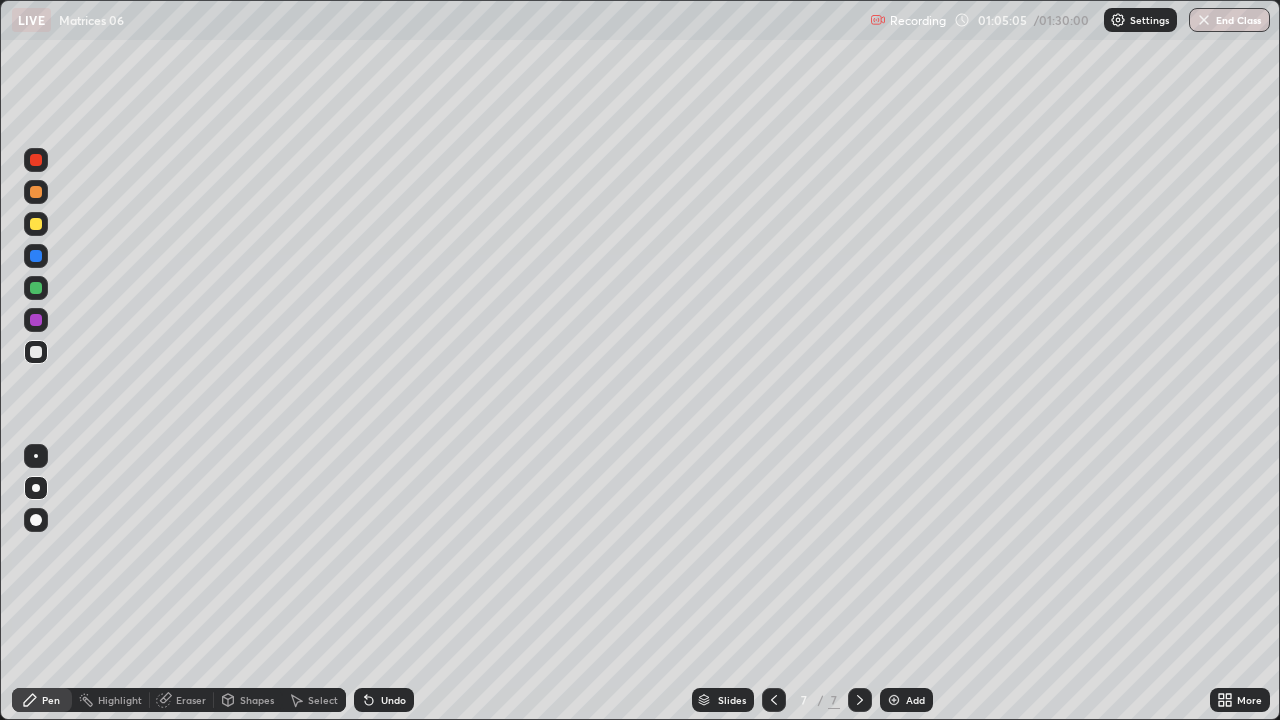 click on "Undo" at bounding box center (393, 700) 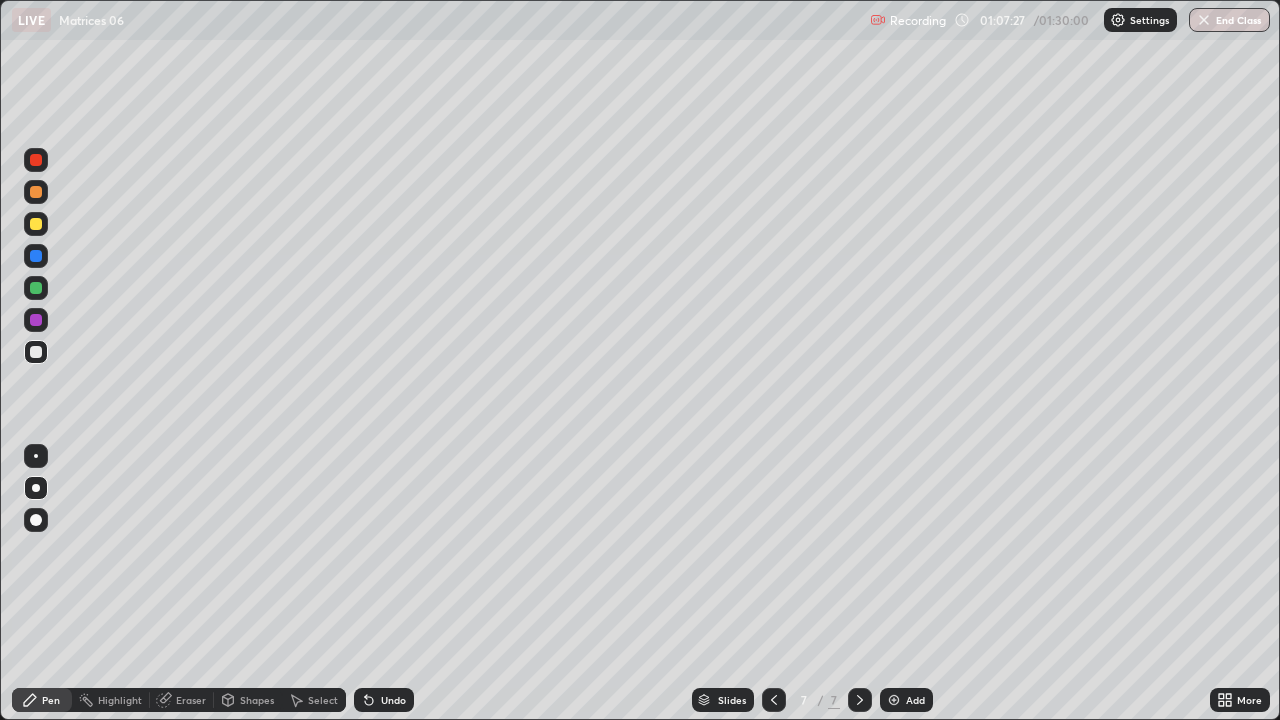 click on "Select" at bounding box center [323, 700] 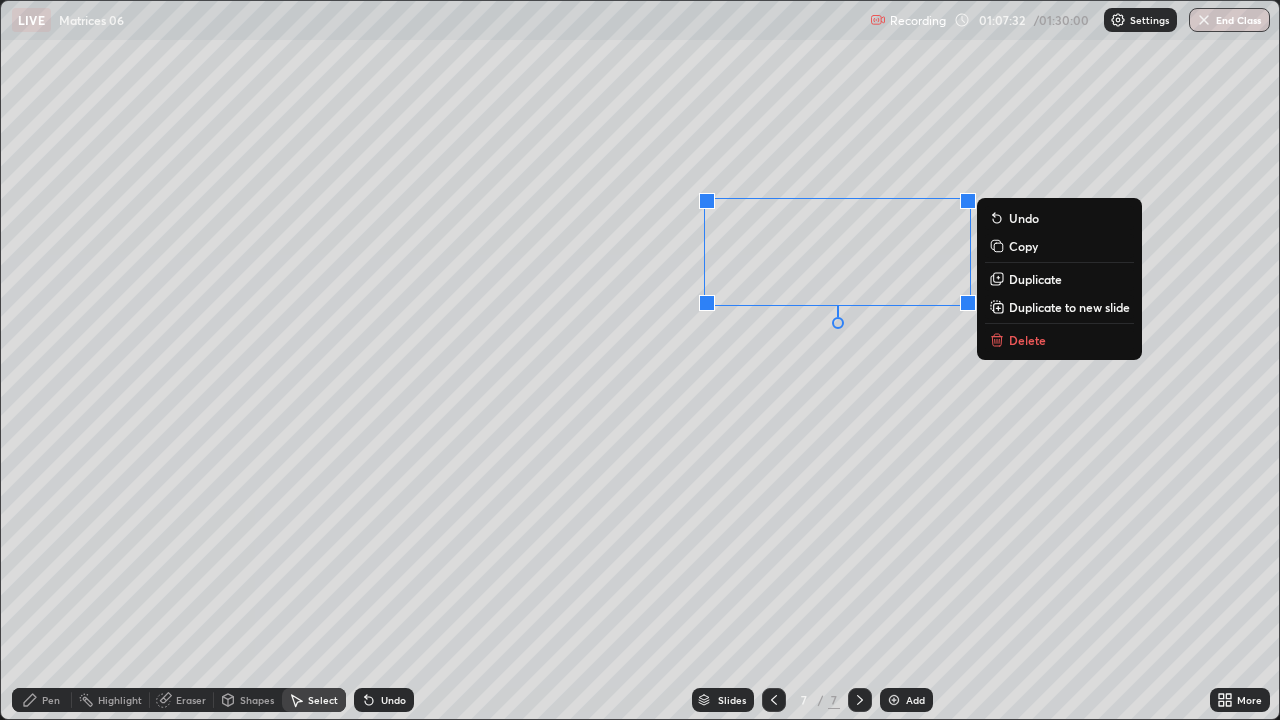 click on "Copy" at bounding box center (1023, 246) 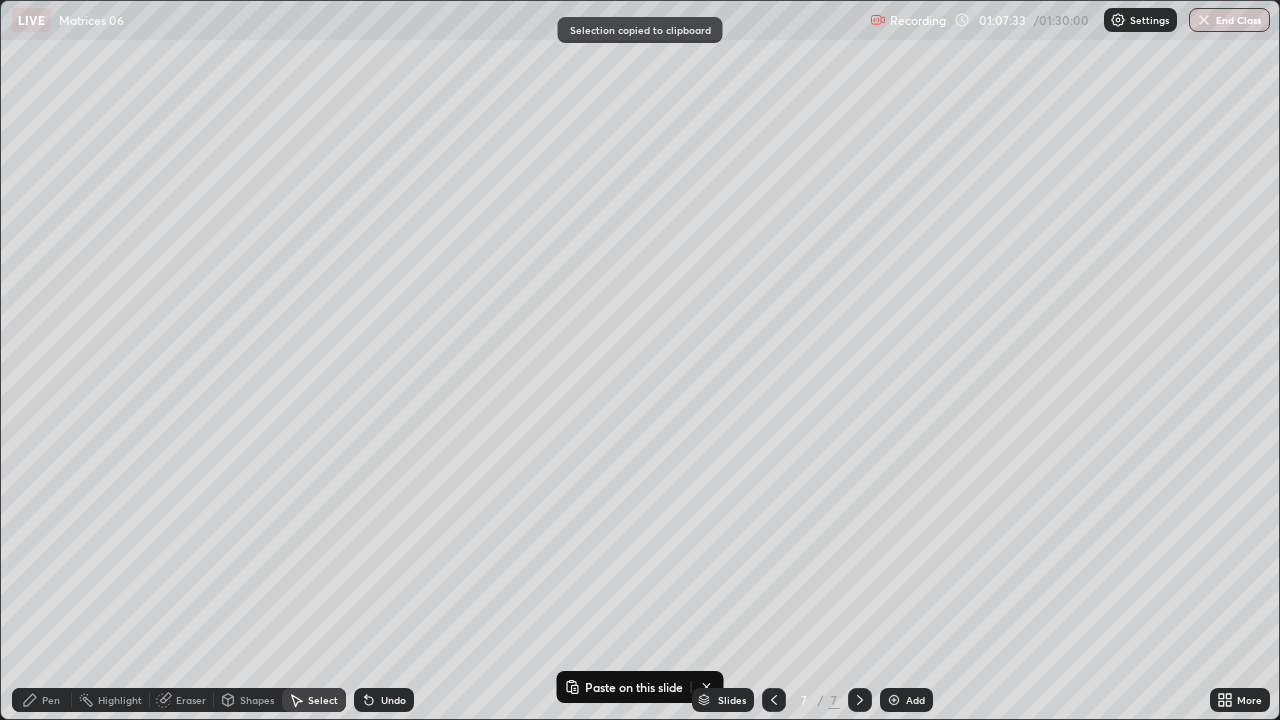 click on "Add" at bounding box center (915, 700) 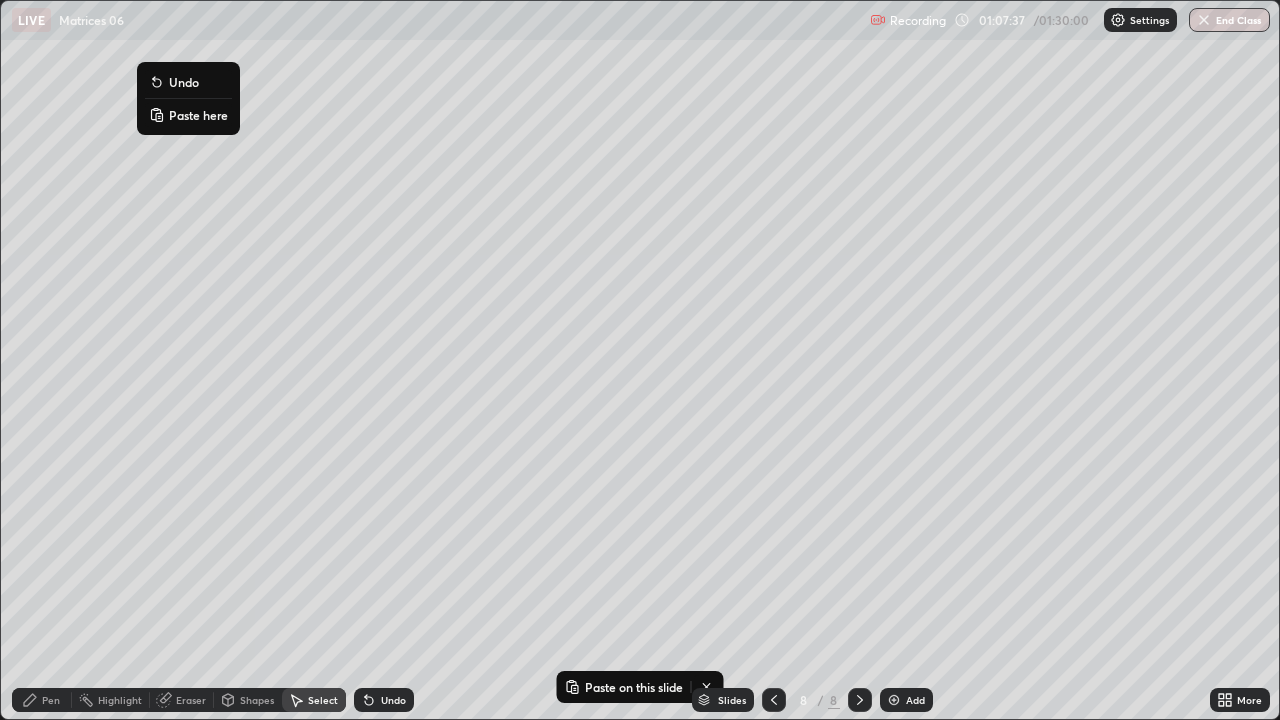 click on "Paste here" at bounding box center [198, 115] 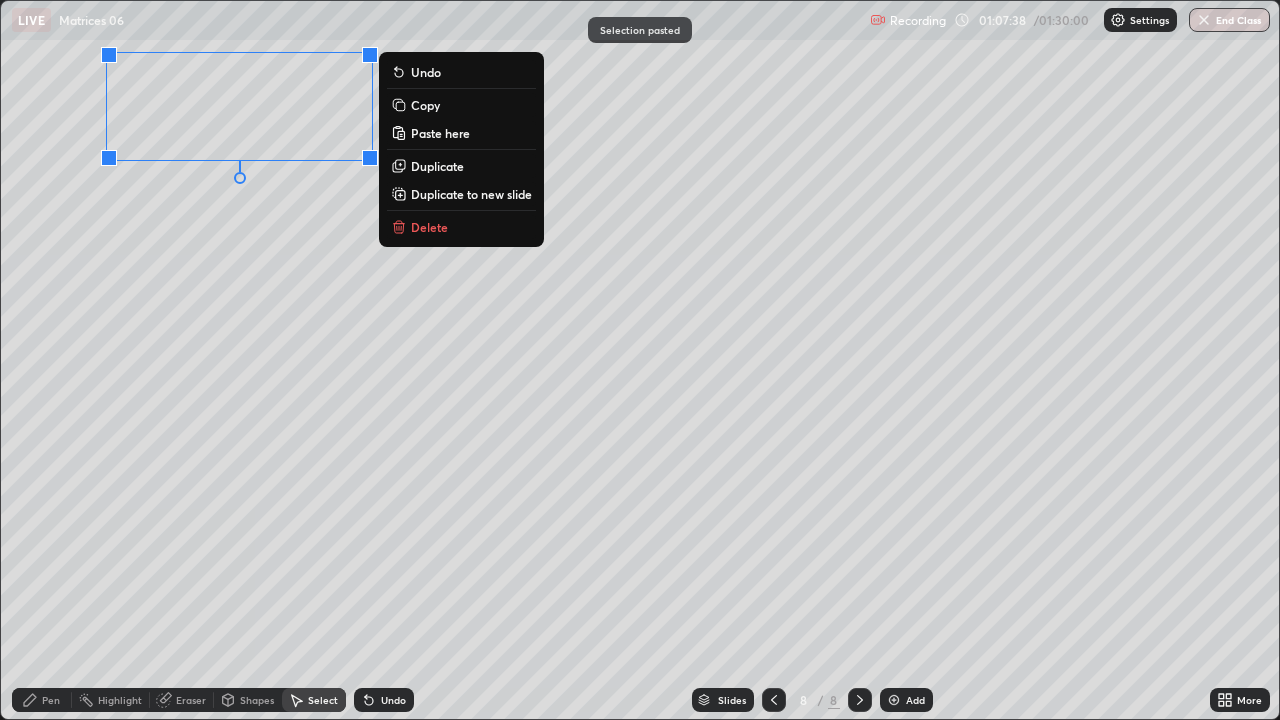click on "0 ° Undo Copy Paste here Duplicate Duplicate to new slide Delete" at bounding box center (640, 360) 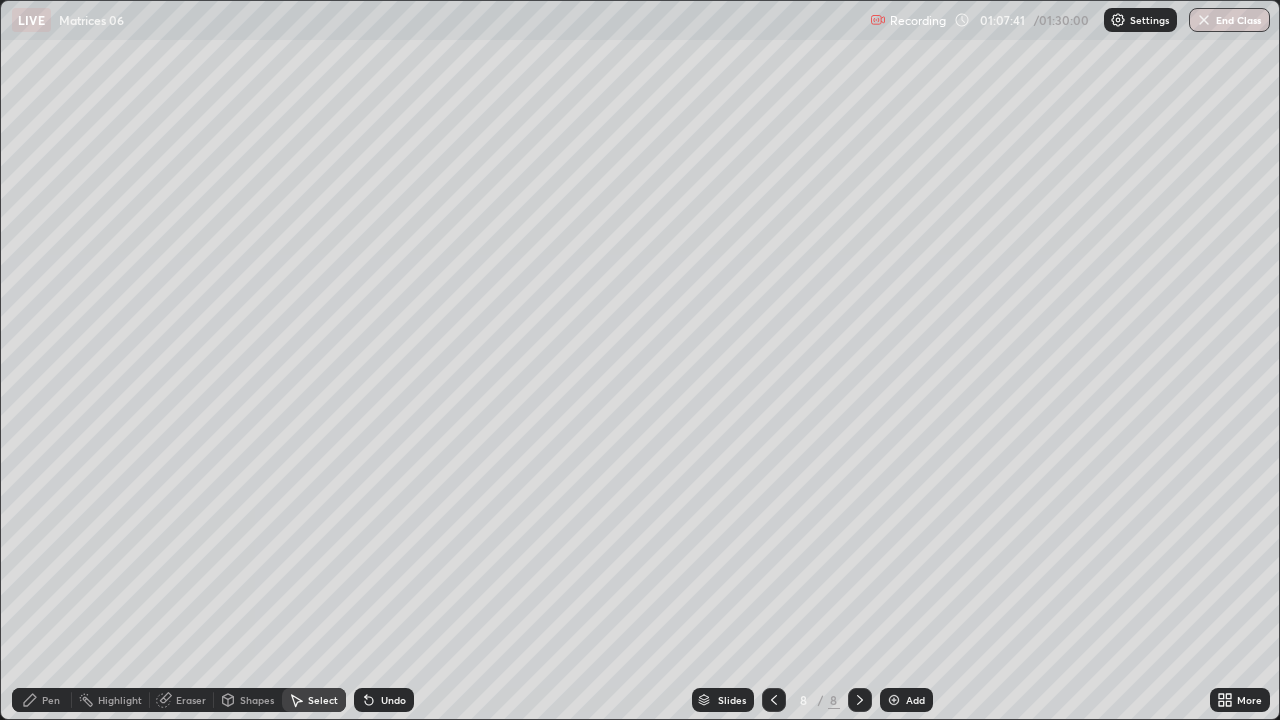 click 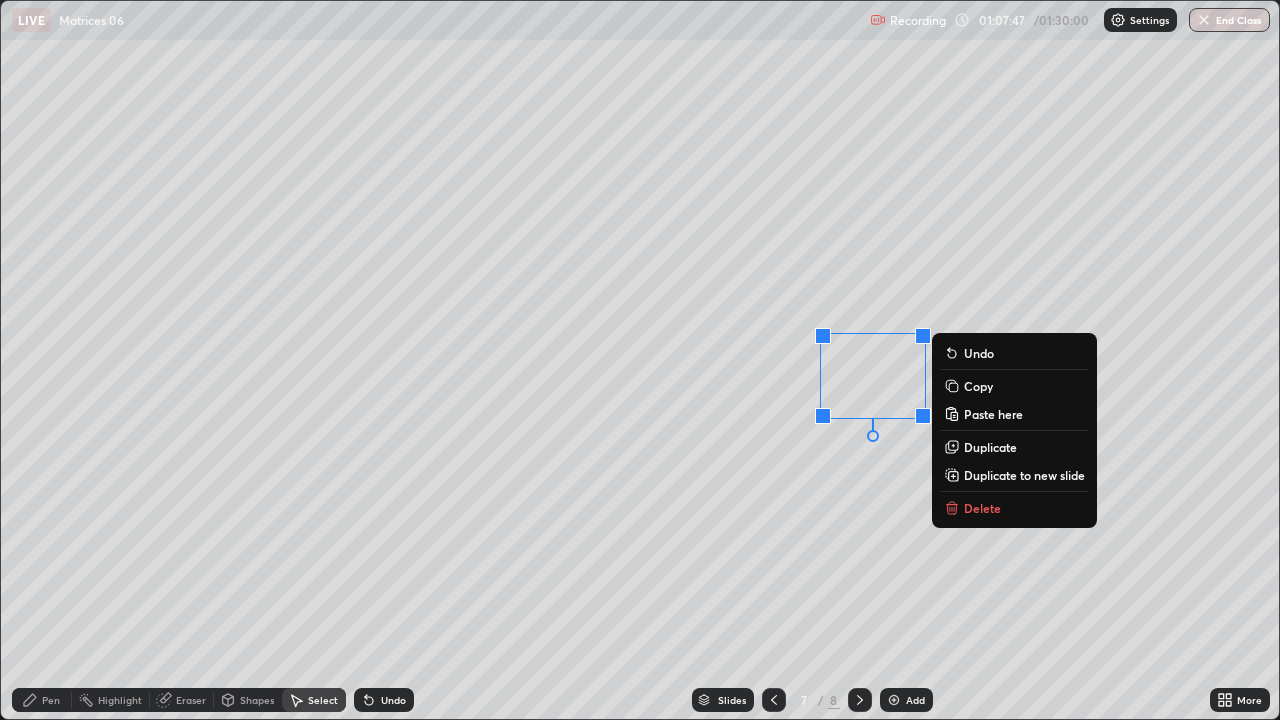 click on "0 ° Undo Copy Paste here Duplicate Duplicate to new slide Delete" at bounding box center (640, 360) 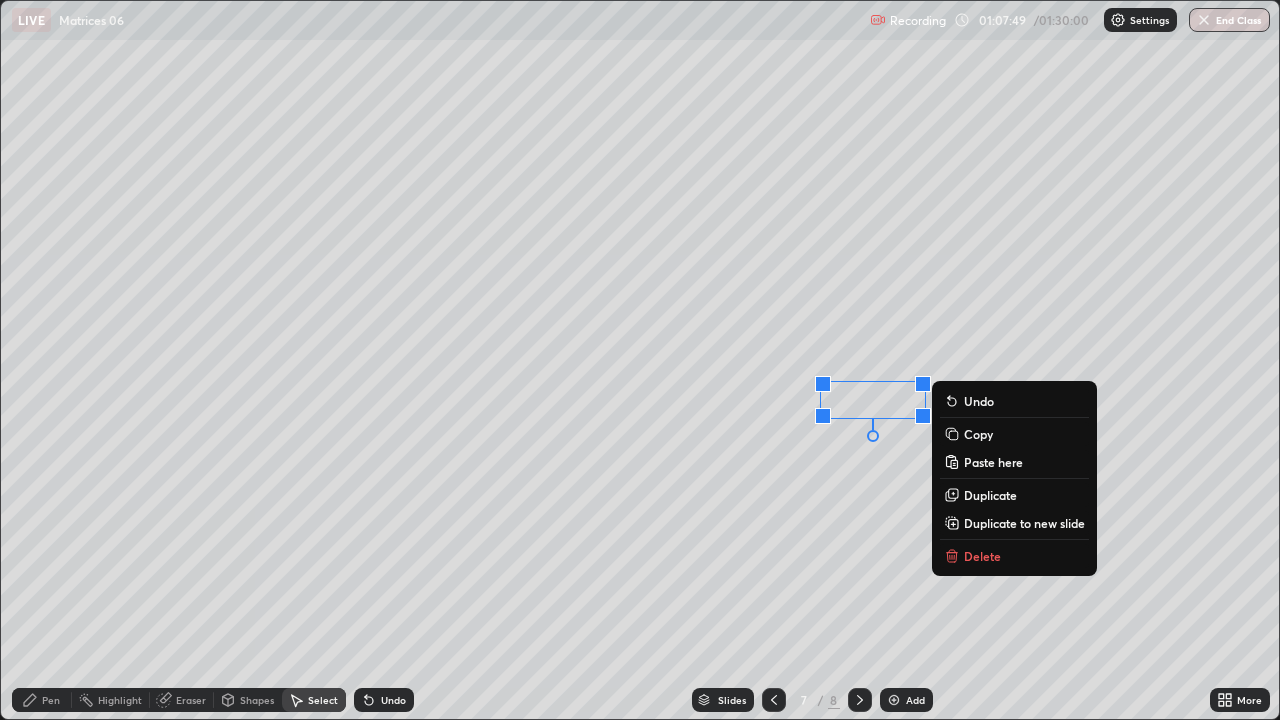 click on "Copy" at bounding box center (978, 434) 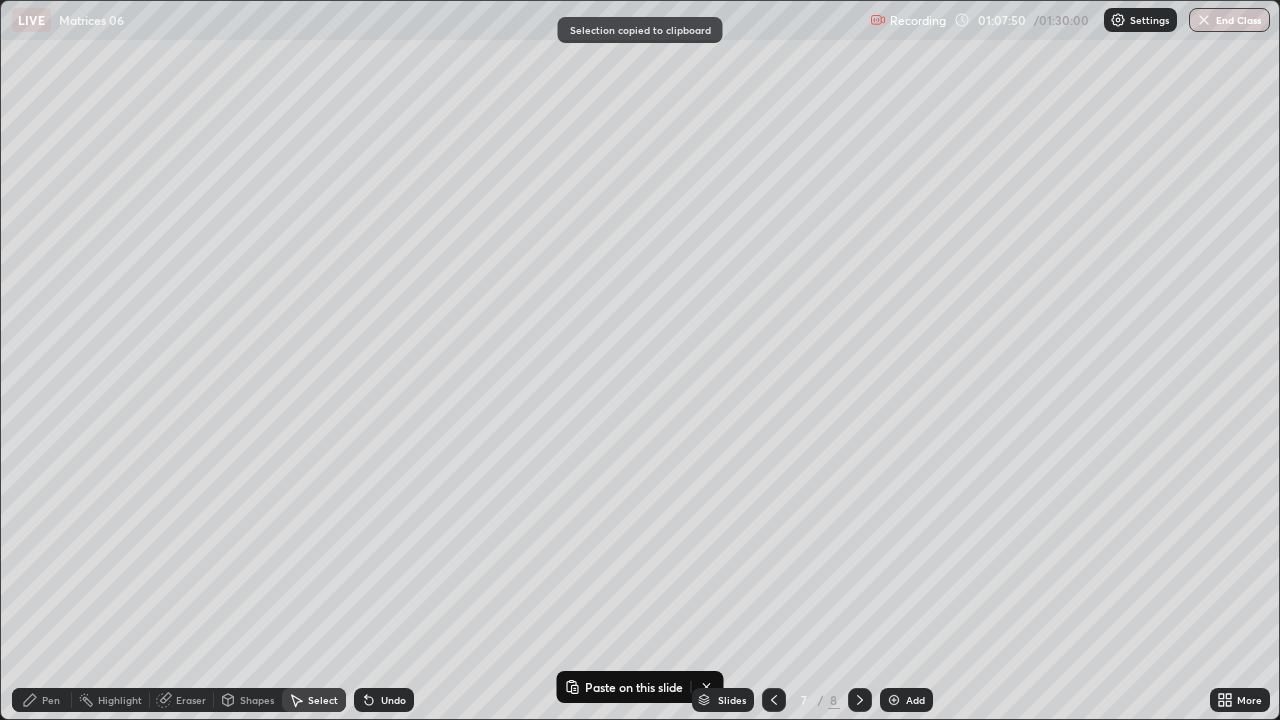 click 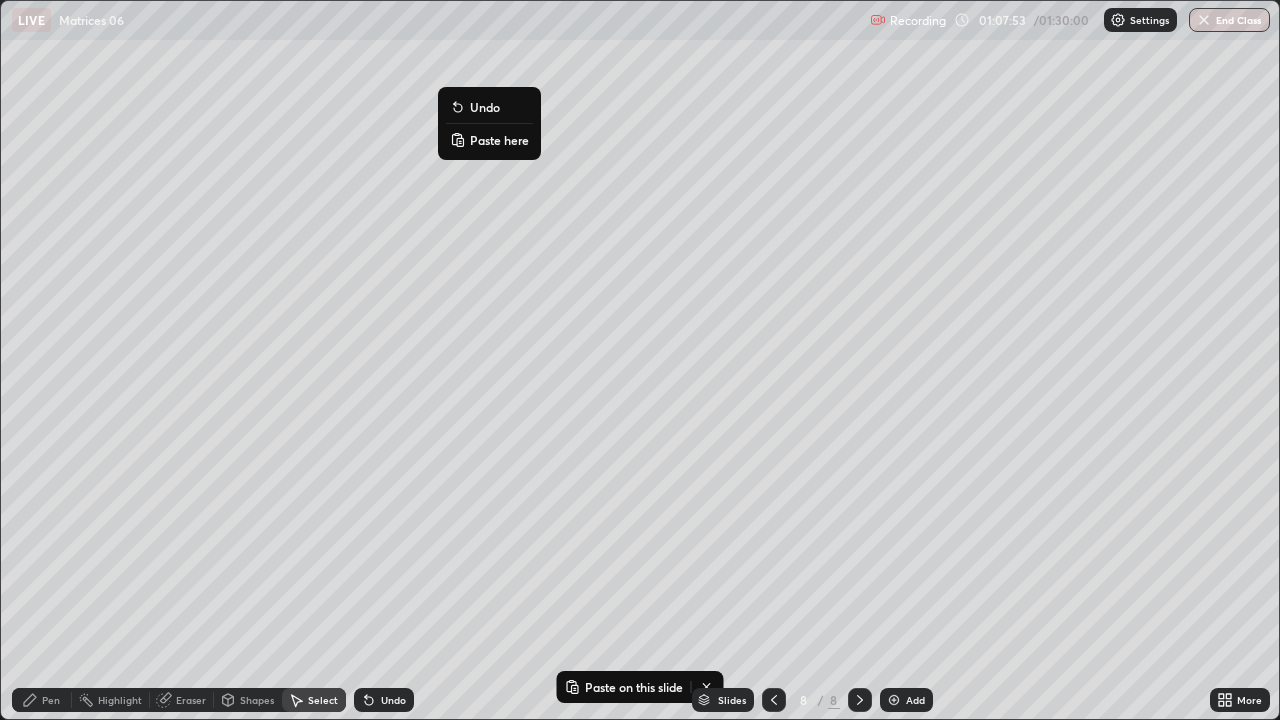 click on "Paste here" at bounding box center [499, 140] 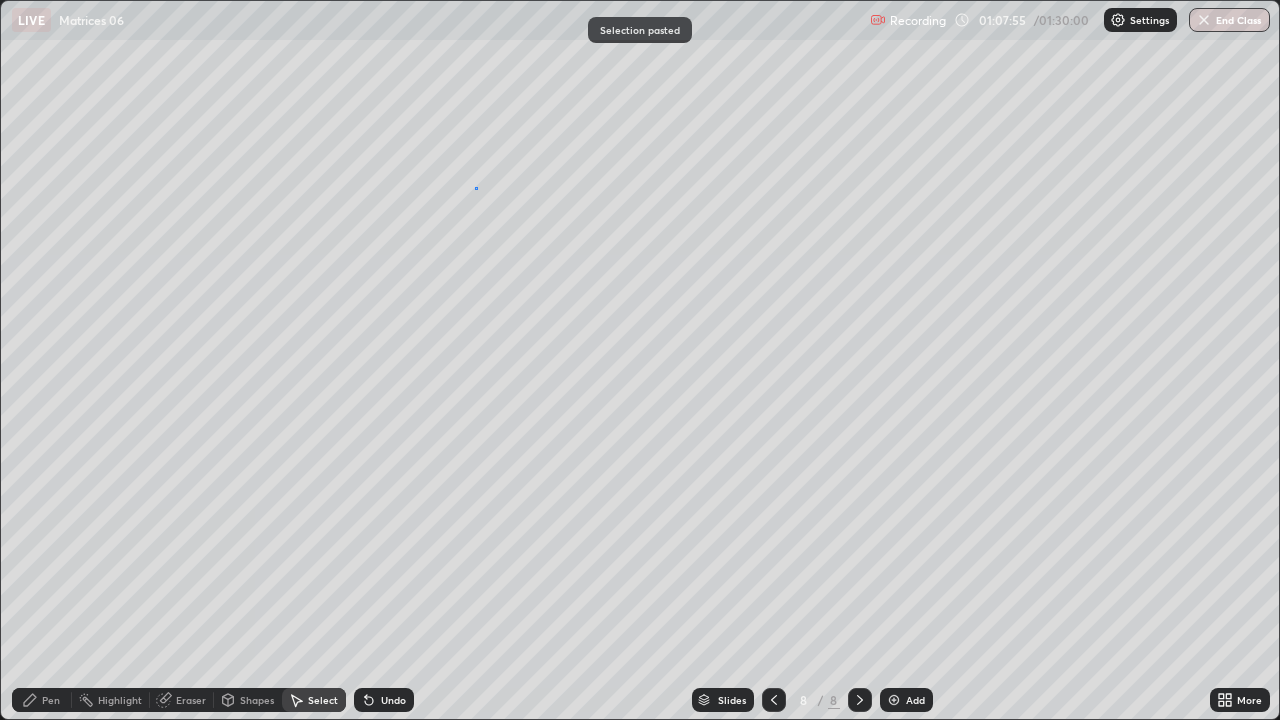 click on "0 ° Undo Copy Paste here Duplicate Duplicate to new slide Delete" at bounding box center [640, 360] 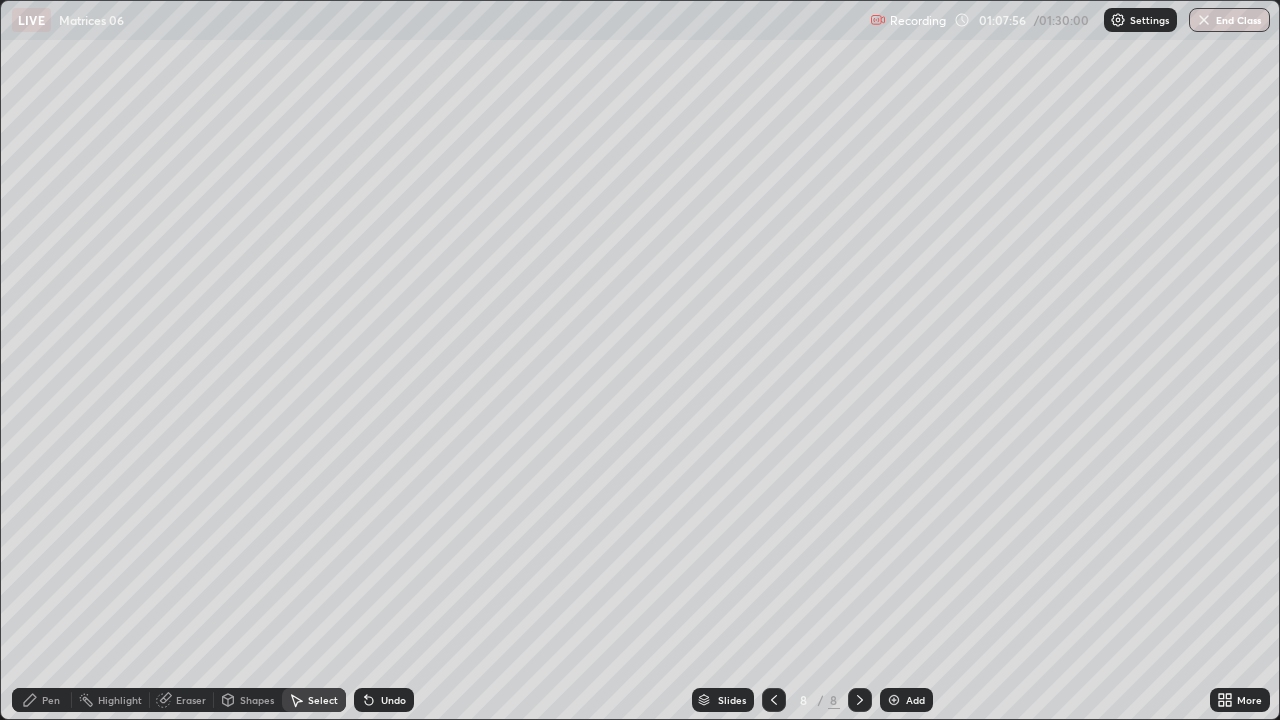 click 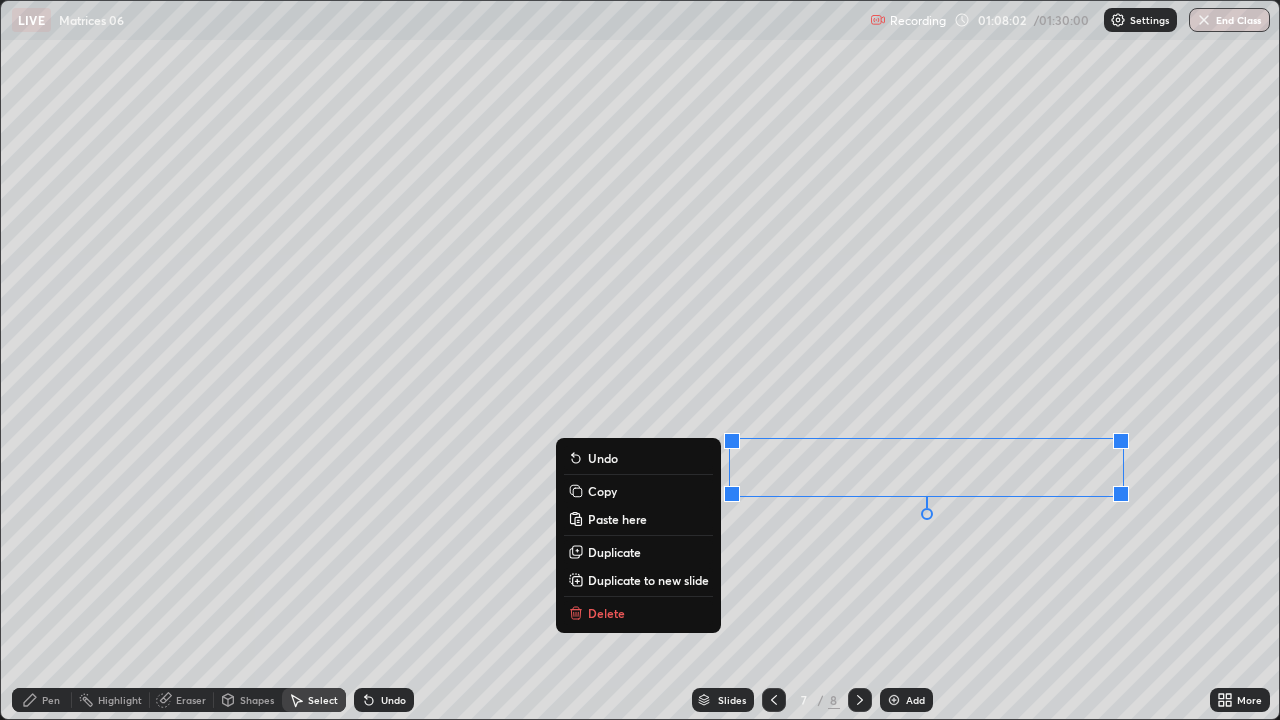 click on "Copy" at bounding box center [602, 491] 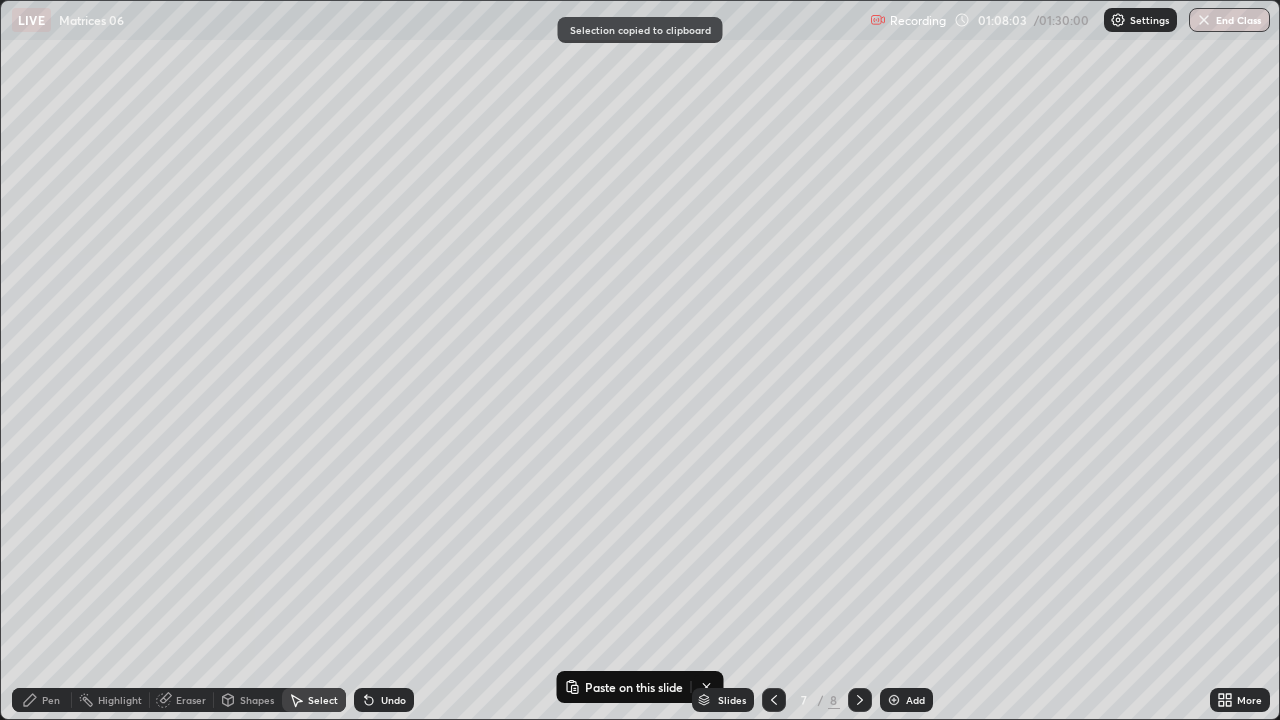 click 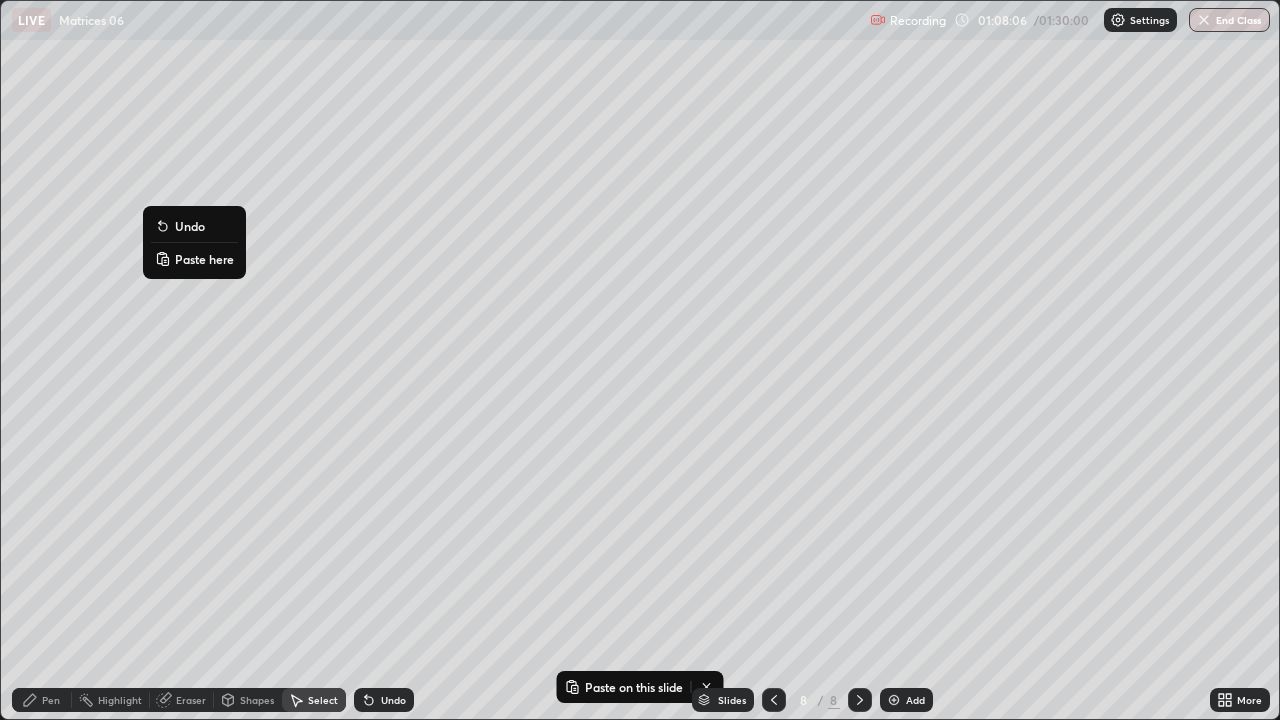 click on "Paste here" at bounding box center [204, 259] 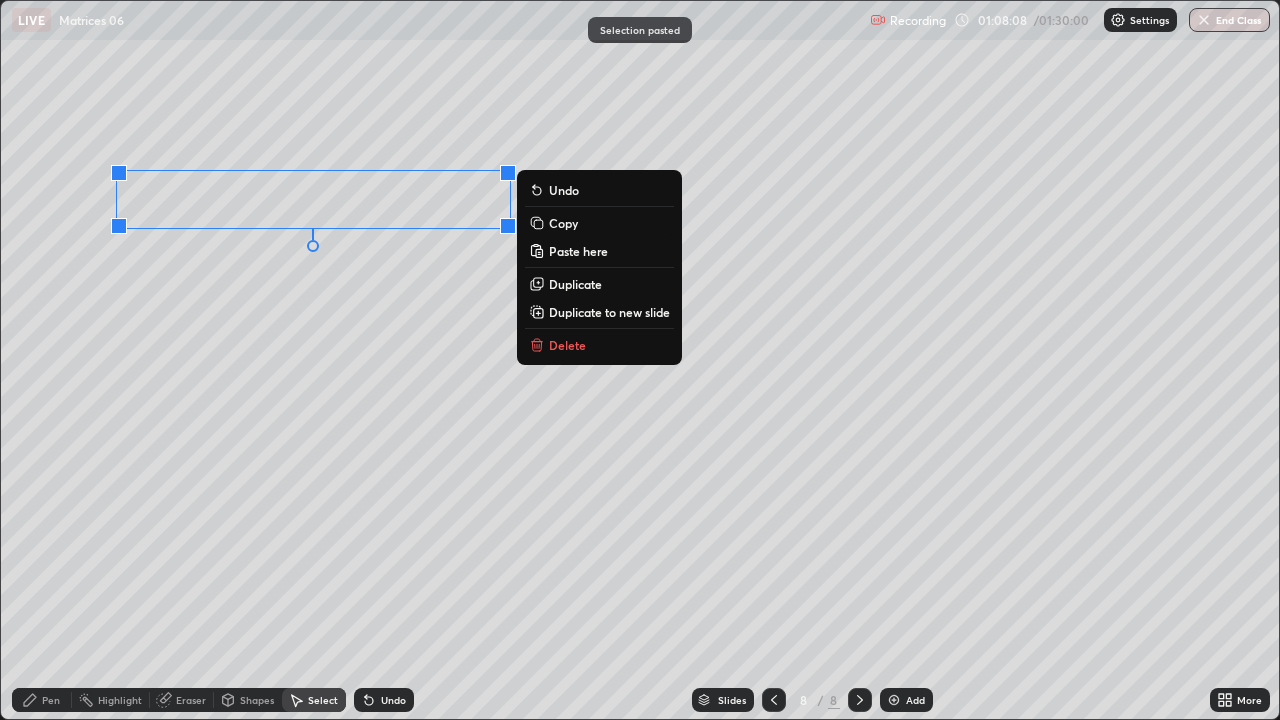 click on "0 ° Undo Copy Paste here Duplicate Duplicate to new slide Delete" at bounding box center [640, 360] 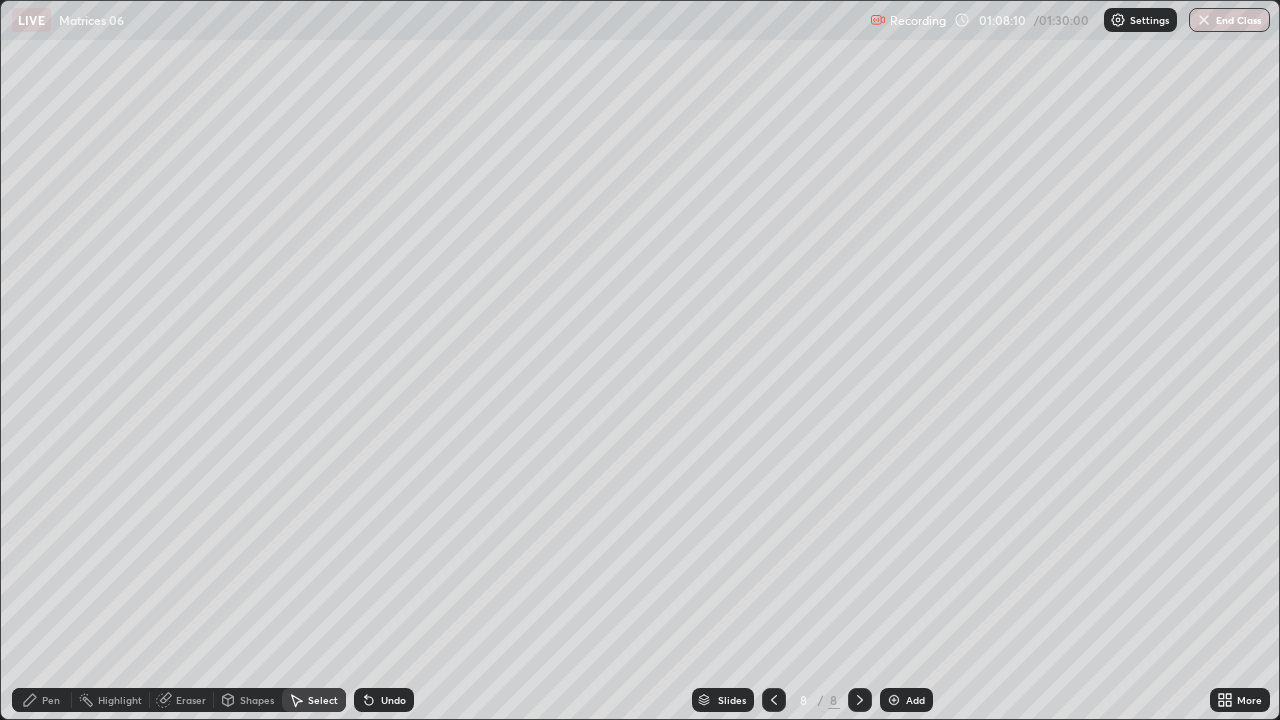 click on "Pen" at bounding box center (51, 700) 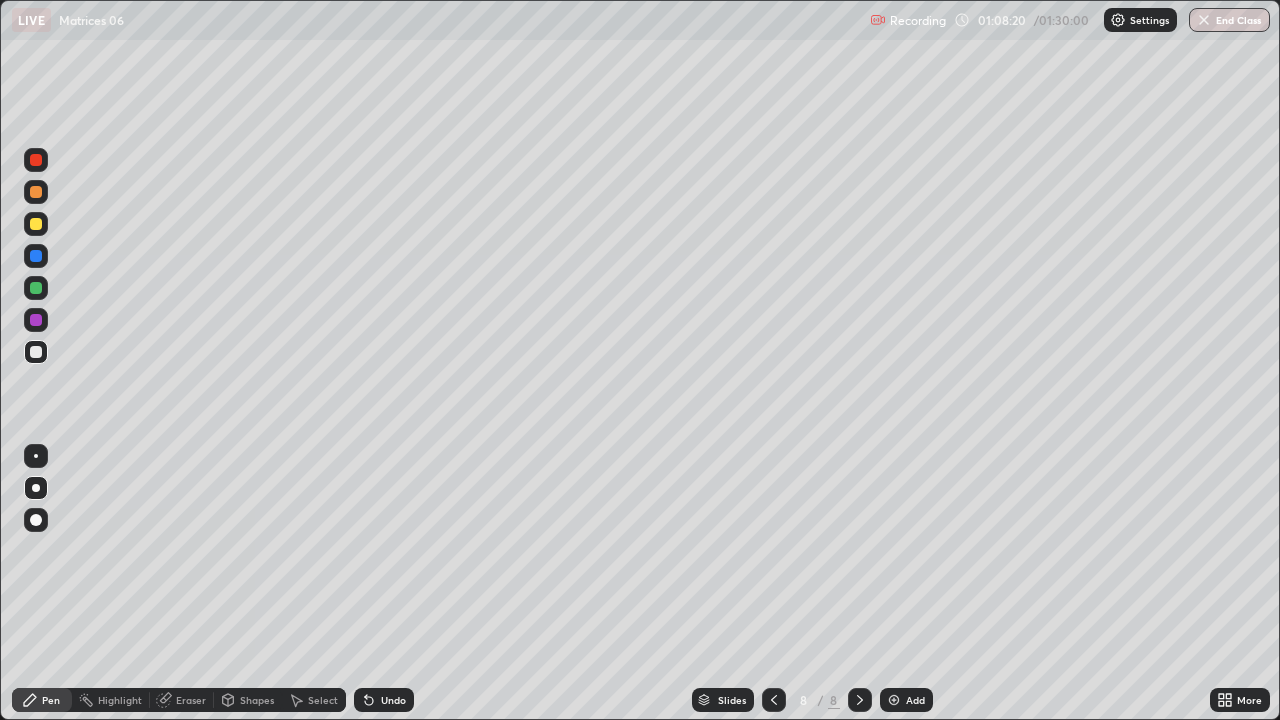 click at bounding box center (36, 224) 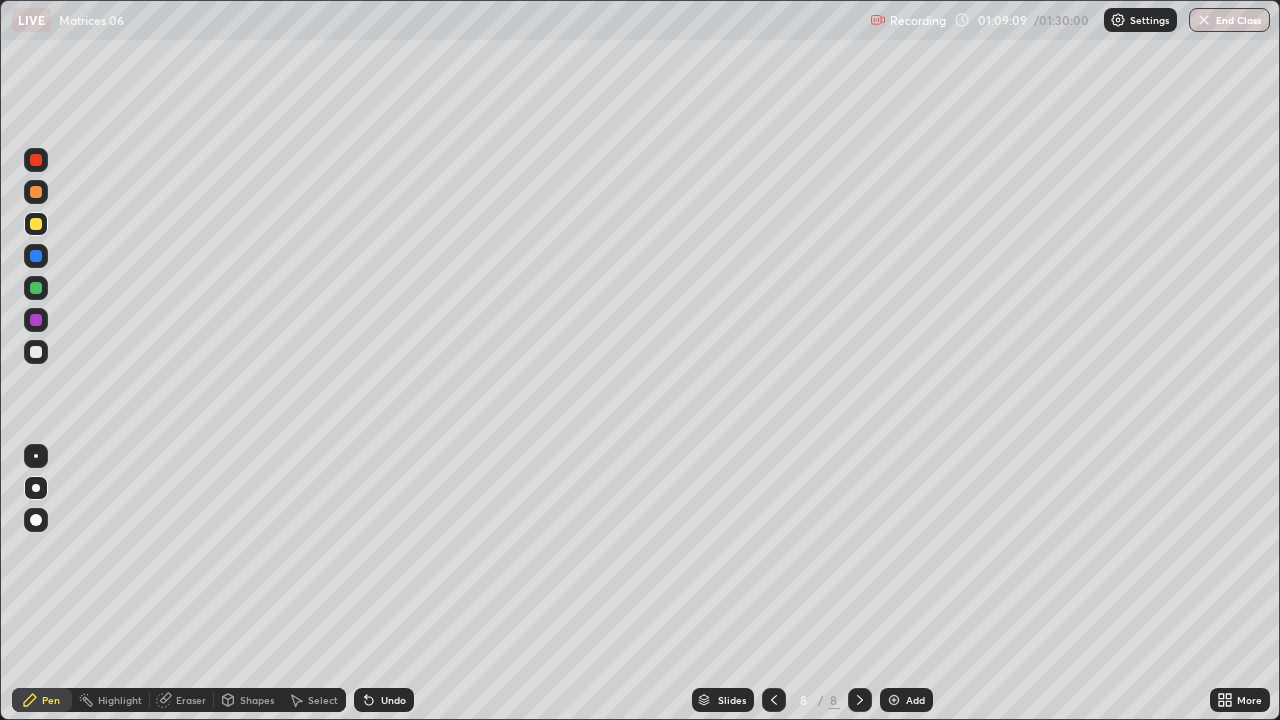 click 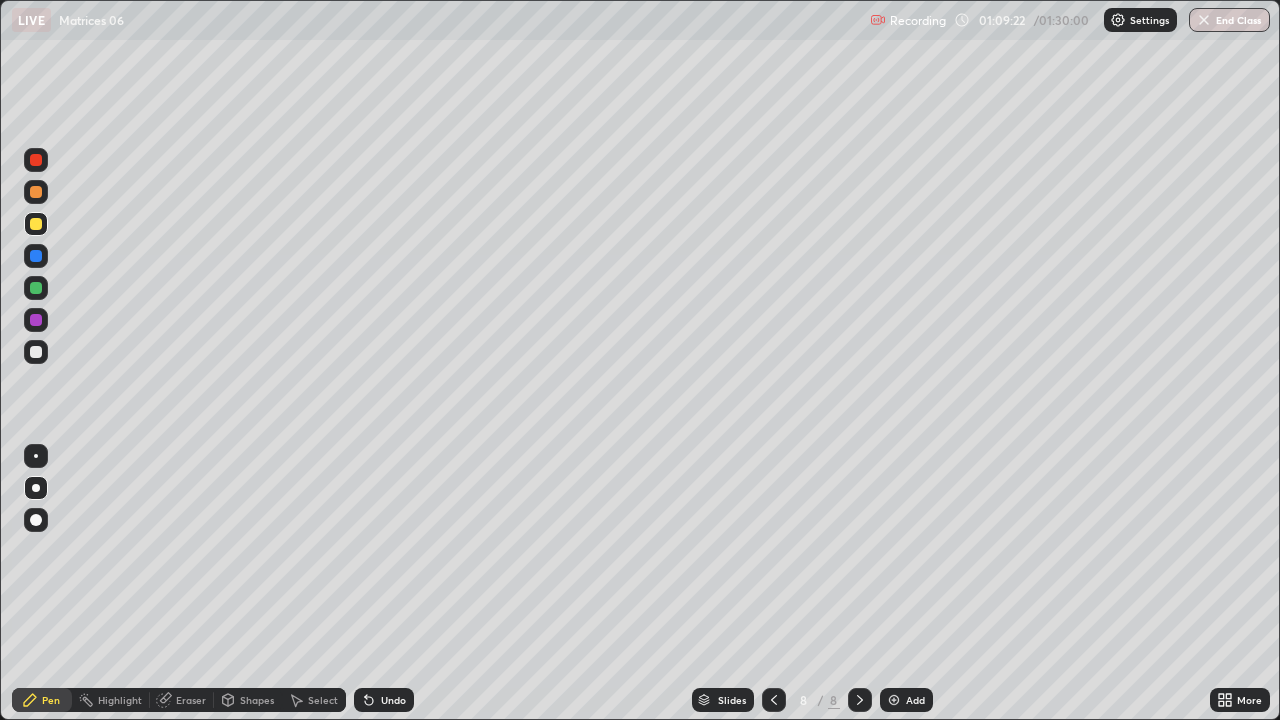 click on "Eraser" at bounding box center [191, 700] 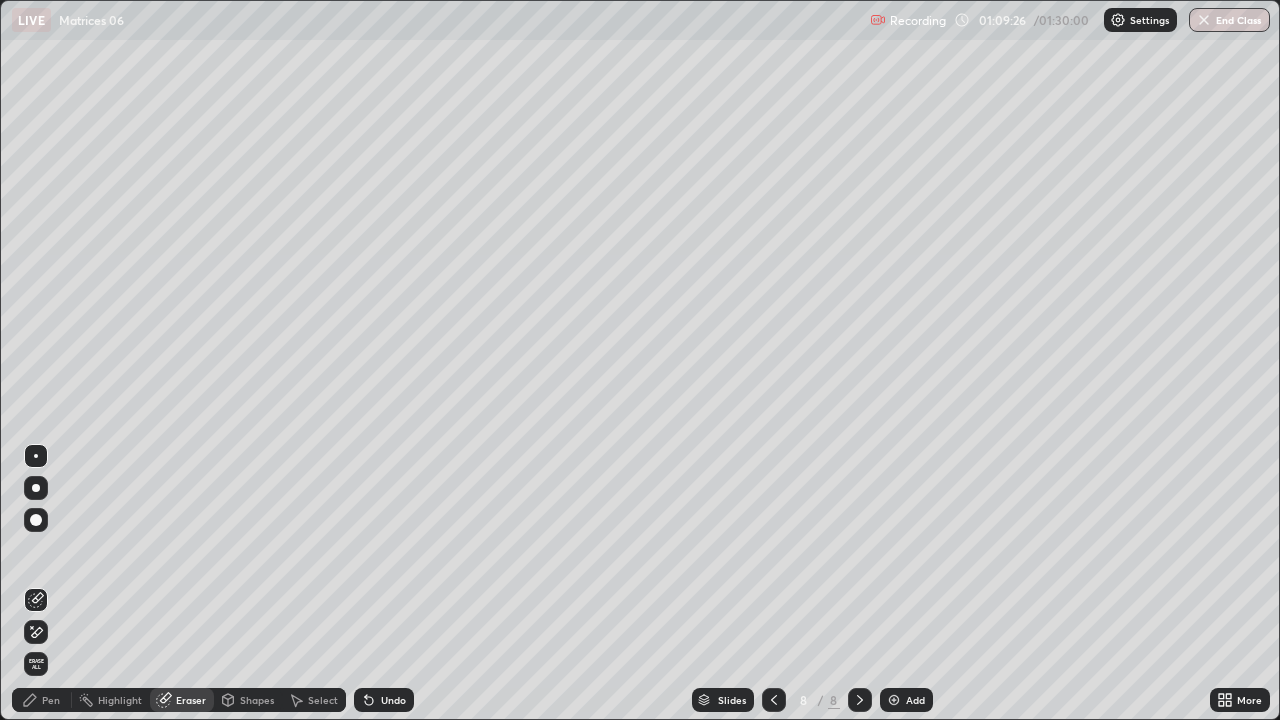 click 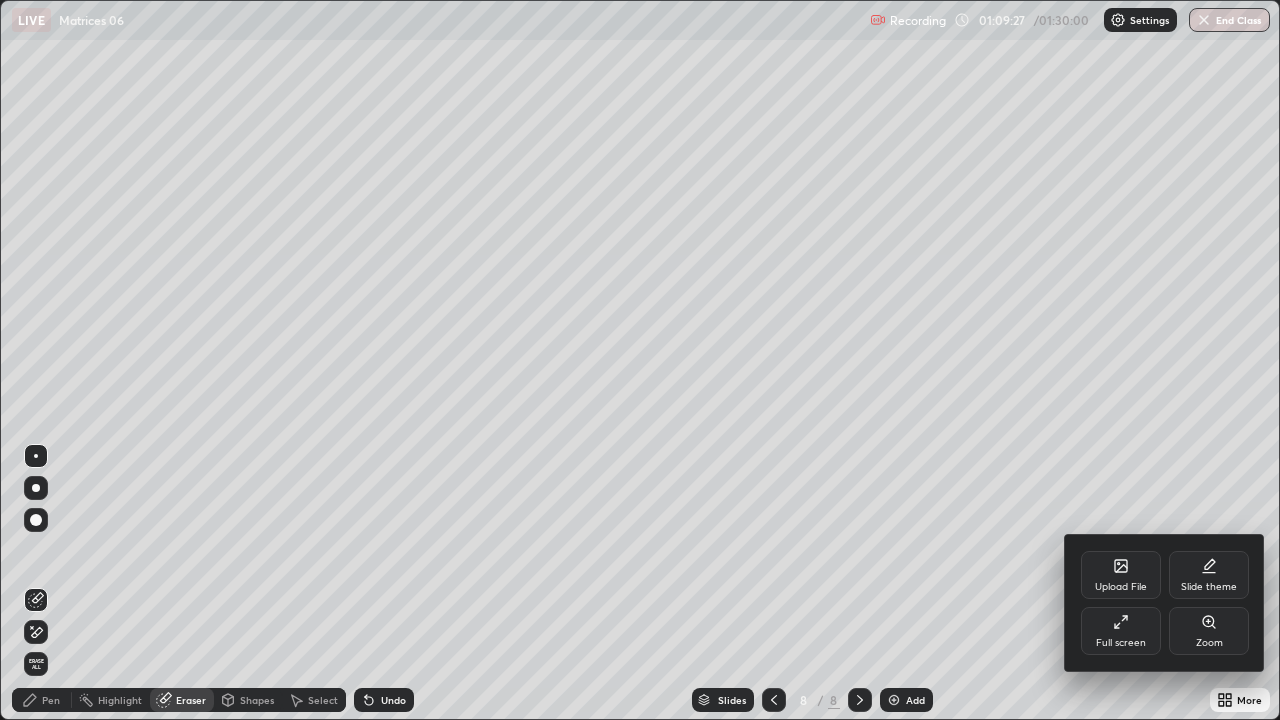click on "Full screen" at bounding box center [1121, 631] 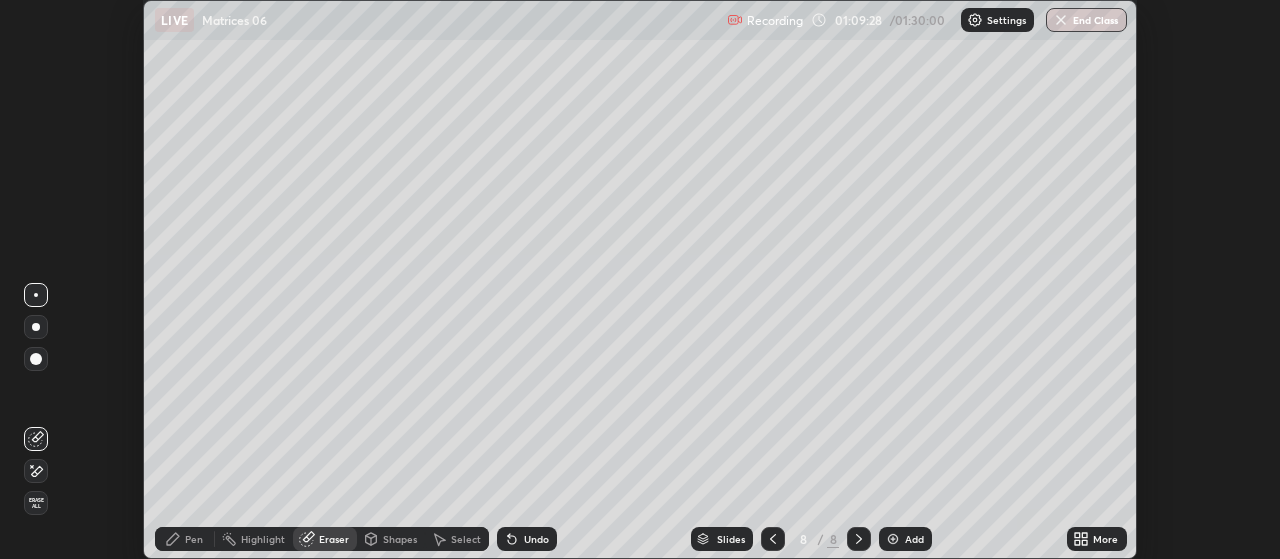 scroll, scrollTop: 559, scrollLeft: 1280, axis: both 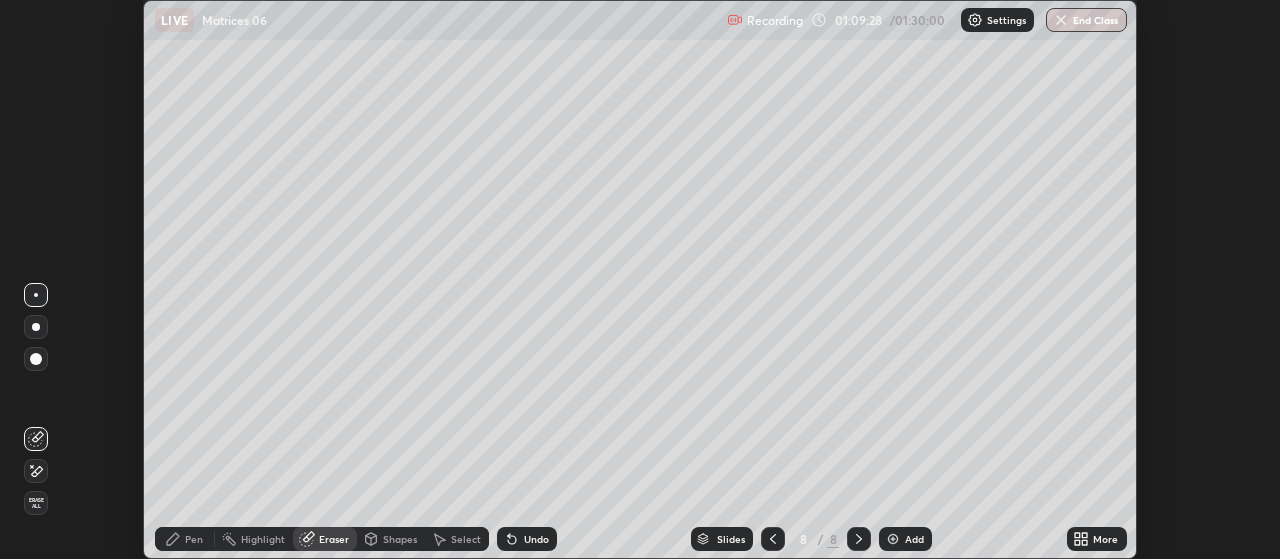 click 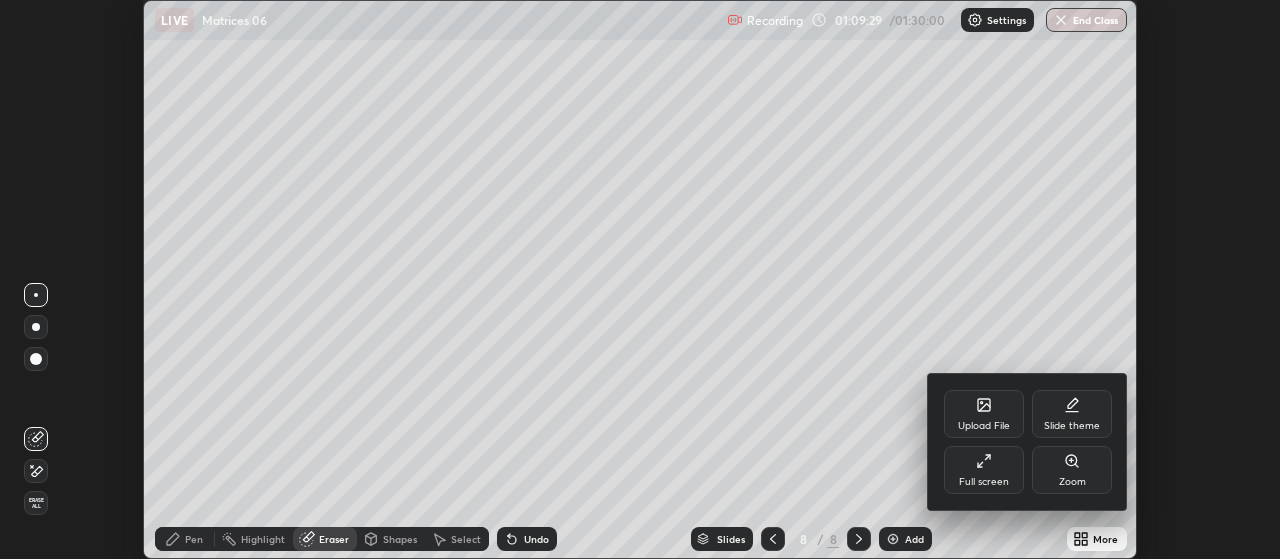 click on "Full screen" at bounding box center (984, 470) 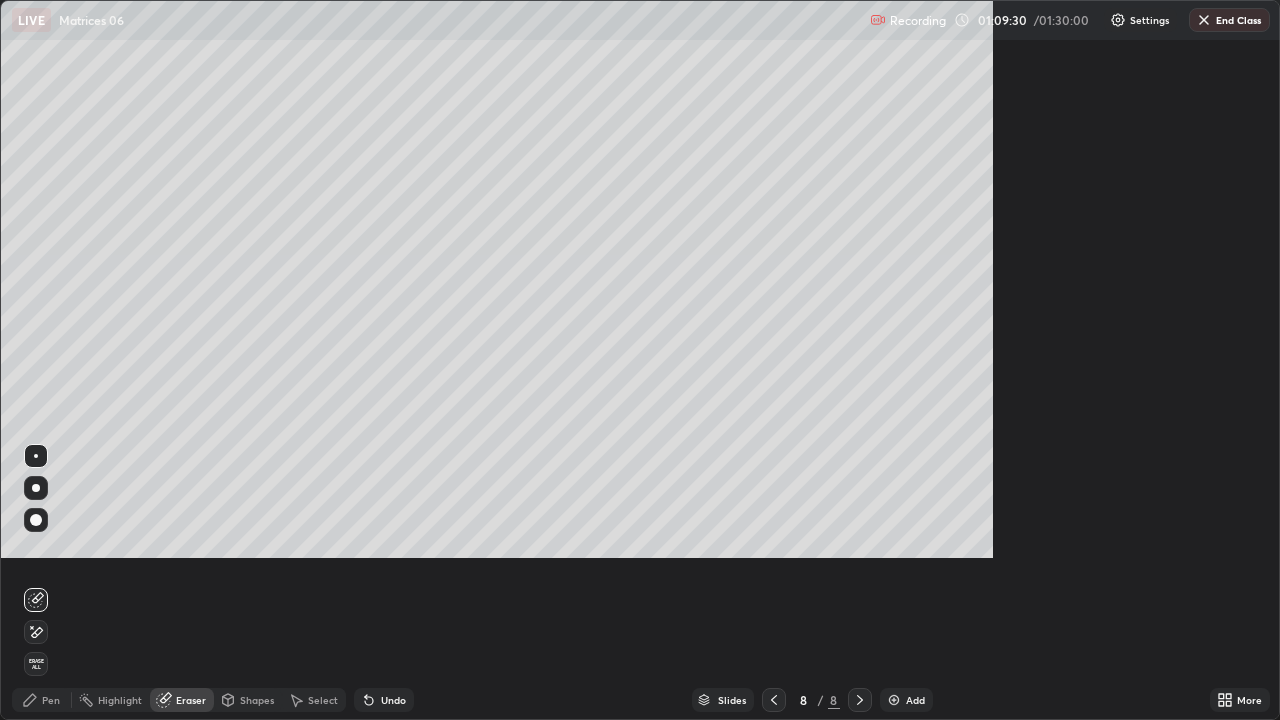 scroll, scrollTop: 99280, scrollLeft: 98720, axis: both 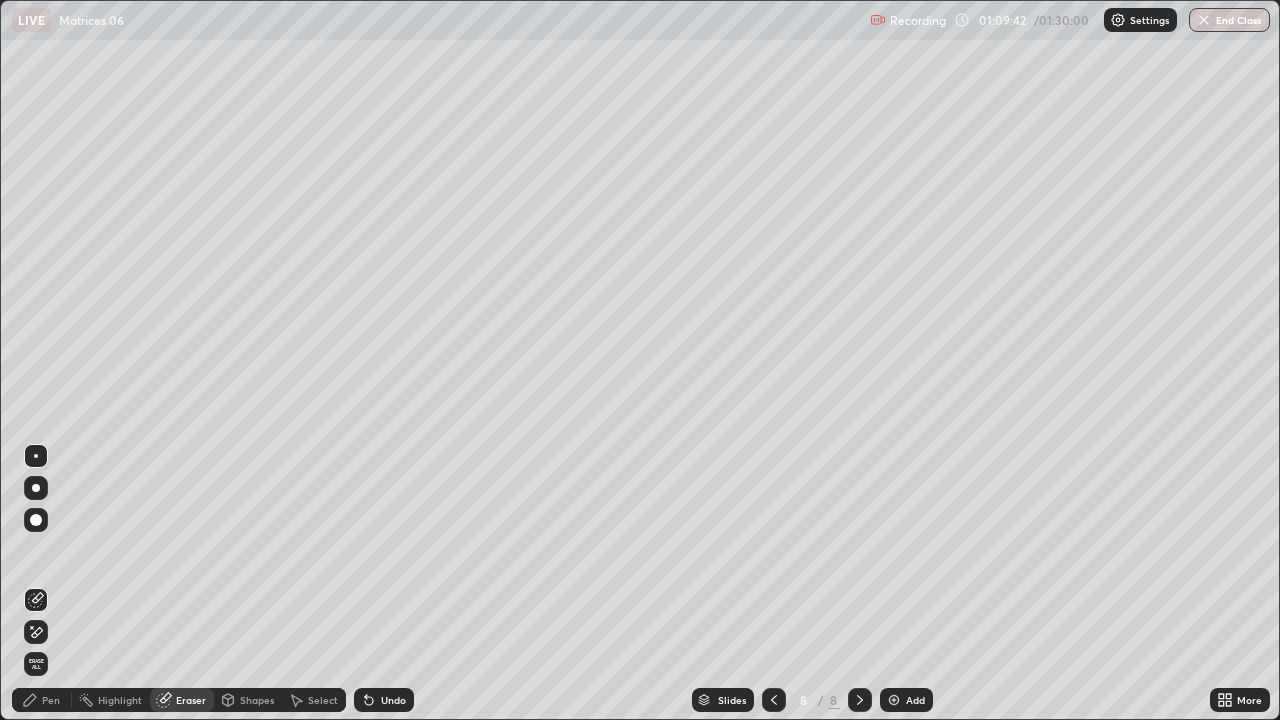 click on "Pen" at bounding box center [42, 700] 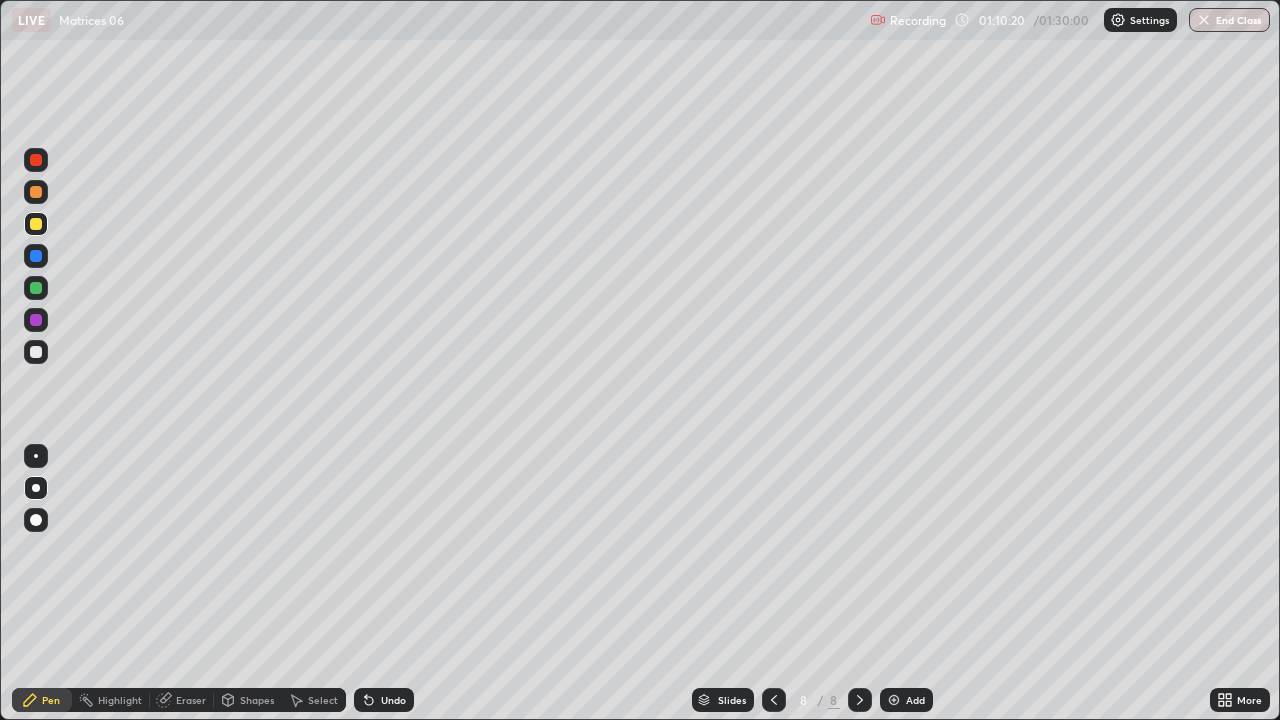 click 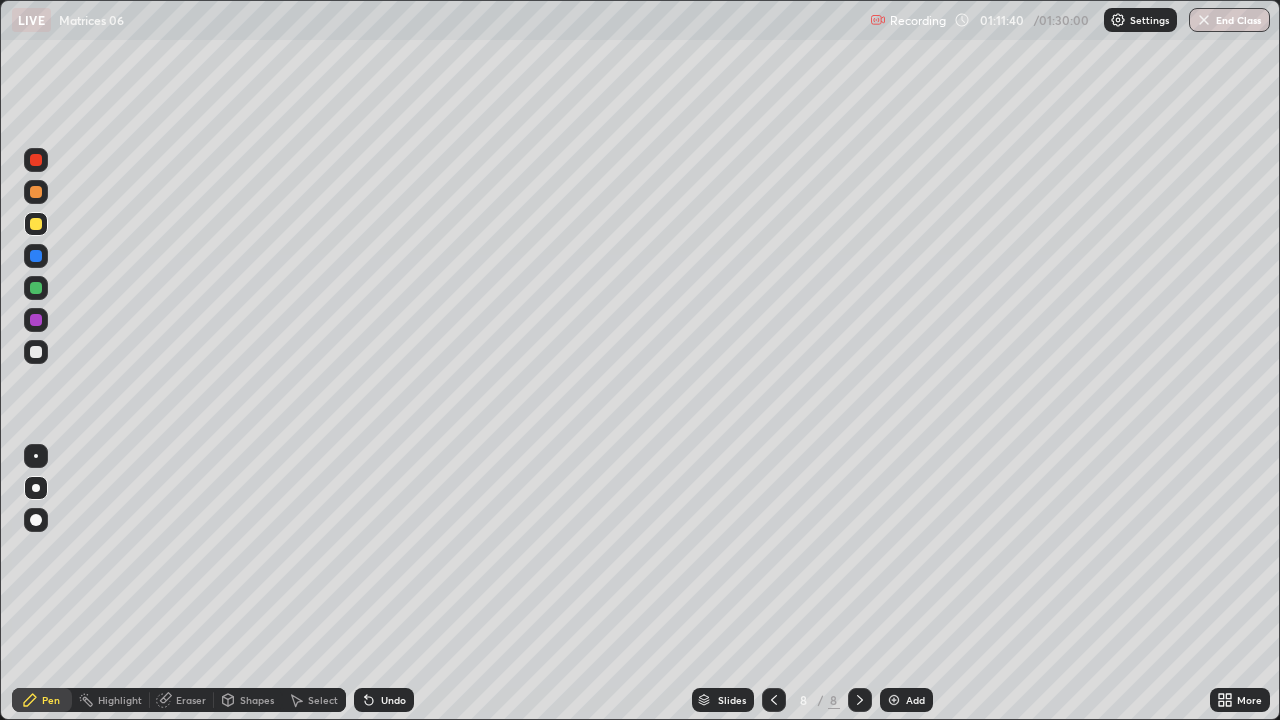 click on "Undo" at bounding box center [393, 700] 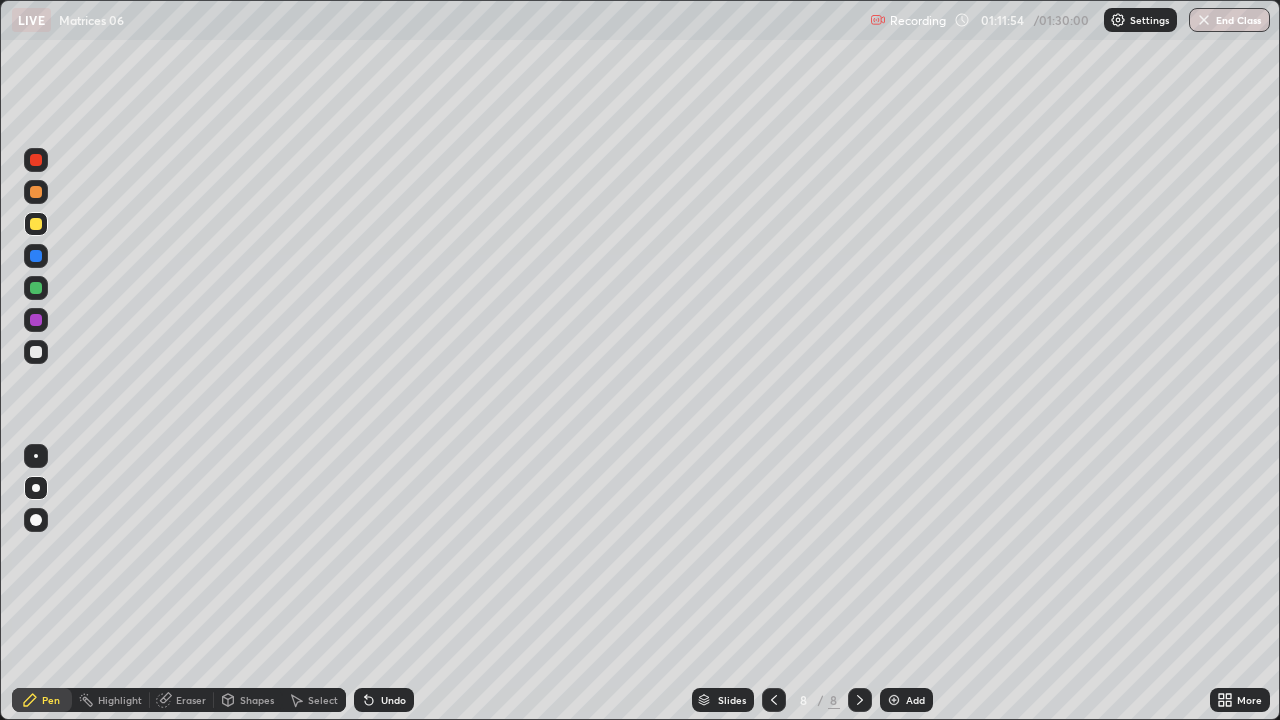 click on "Undo" at bounding box center (393, 700) 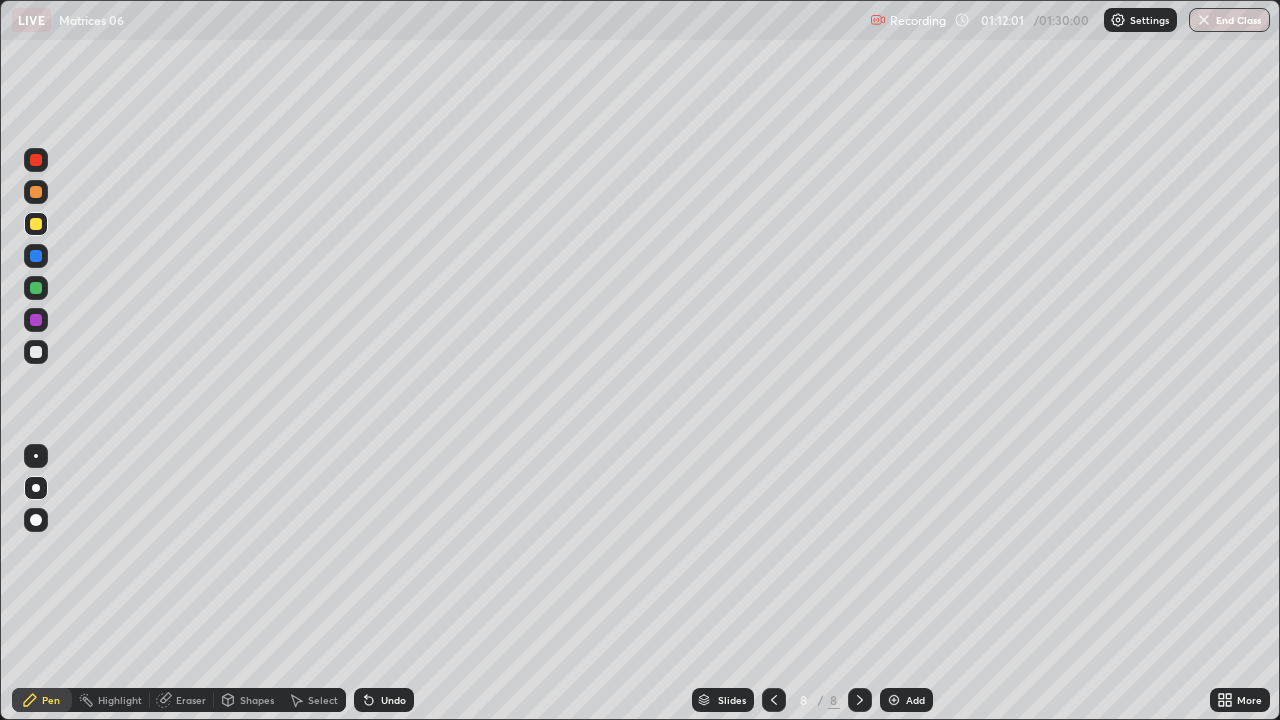 click on "Undo" at bounding box center (393, 700) 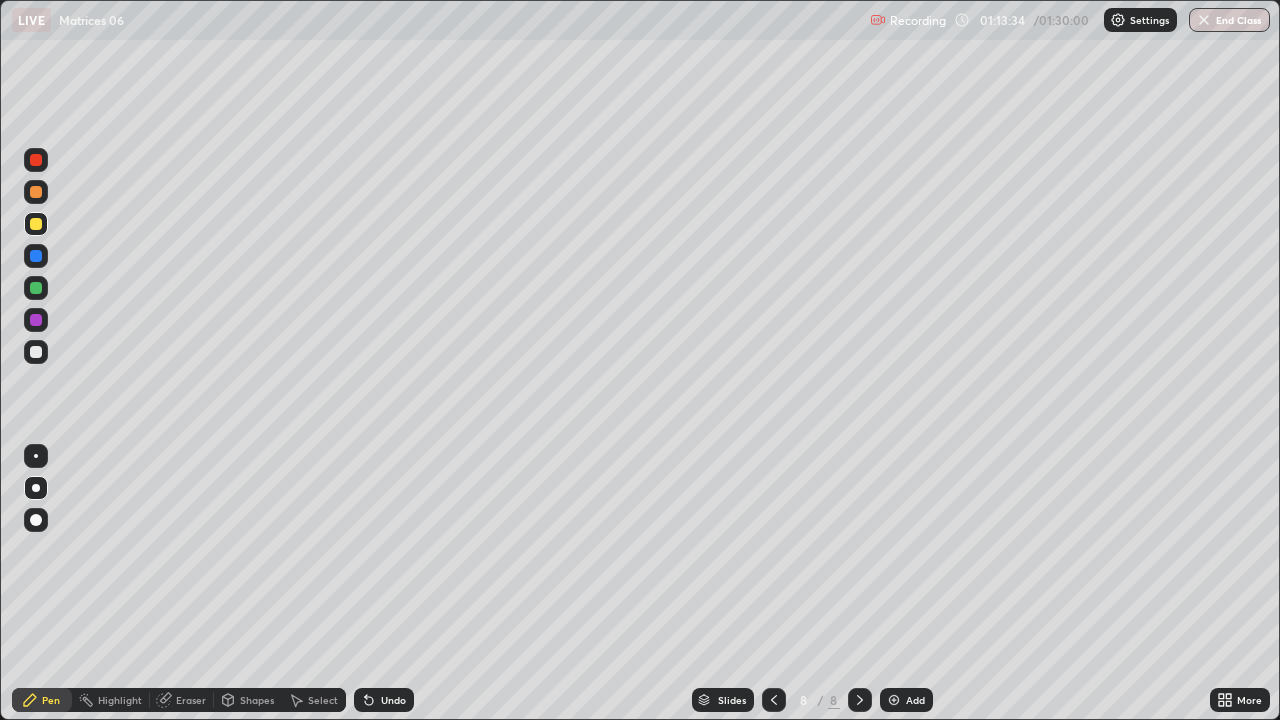click 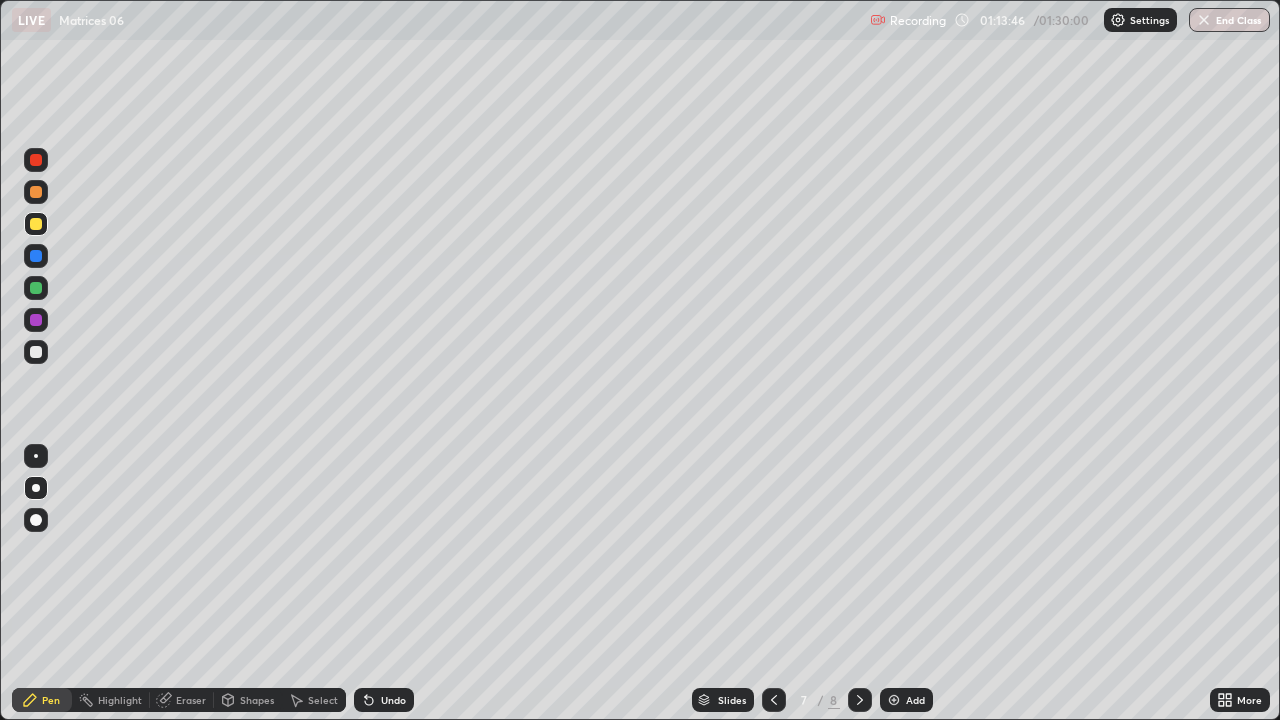 click 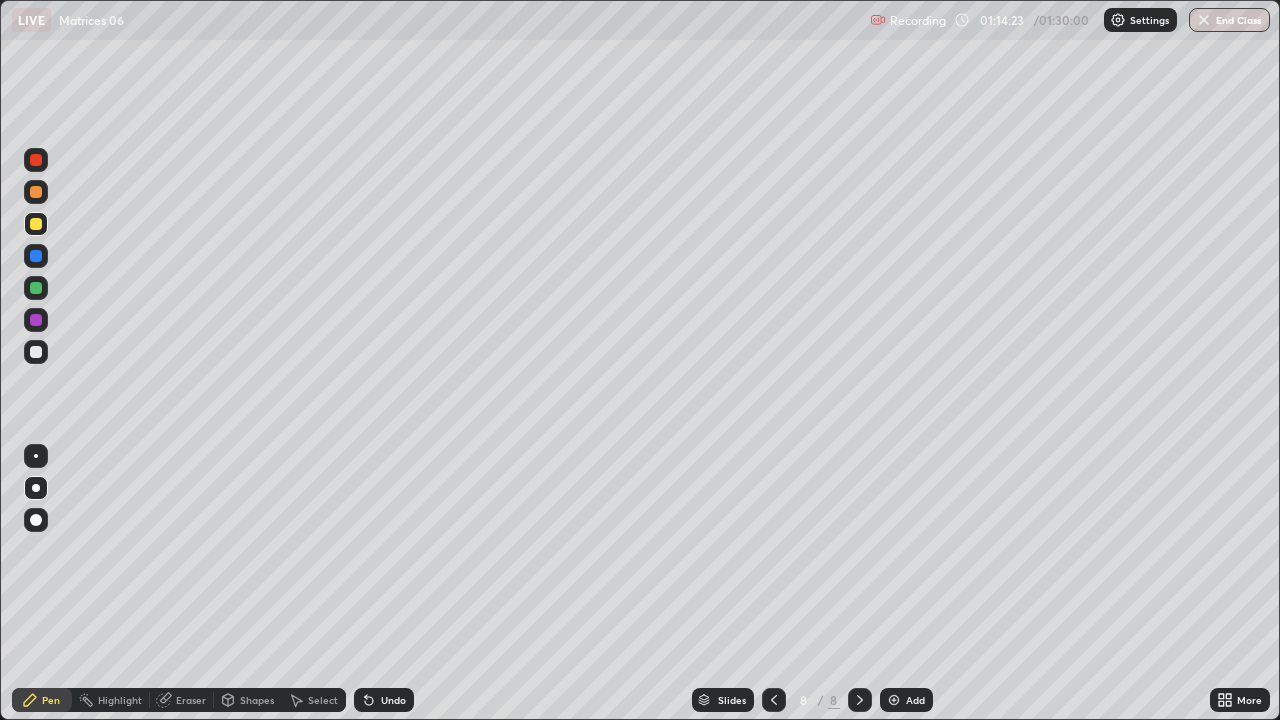 click on "Eraser" at bounding box center (191, 700) 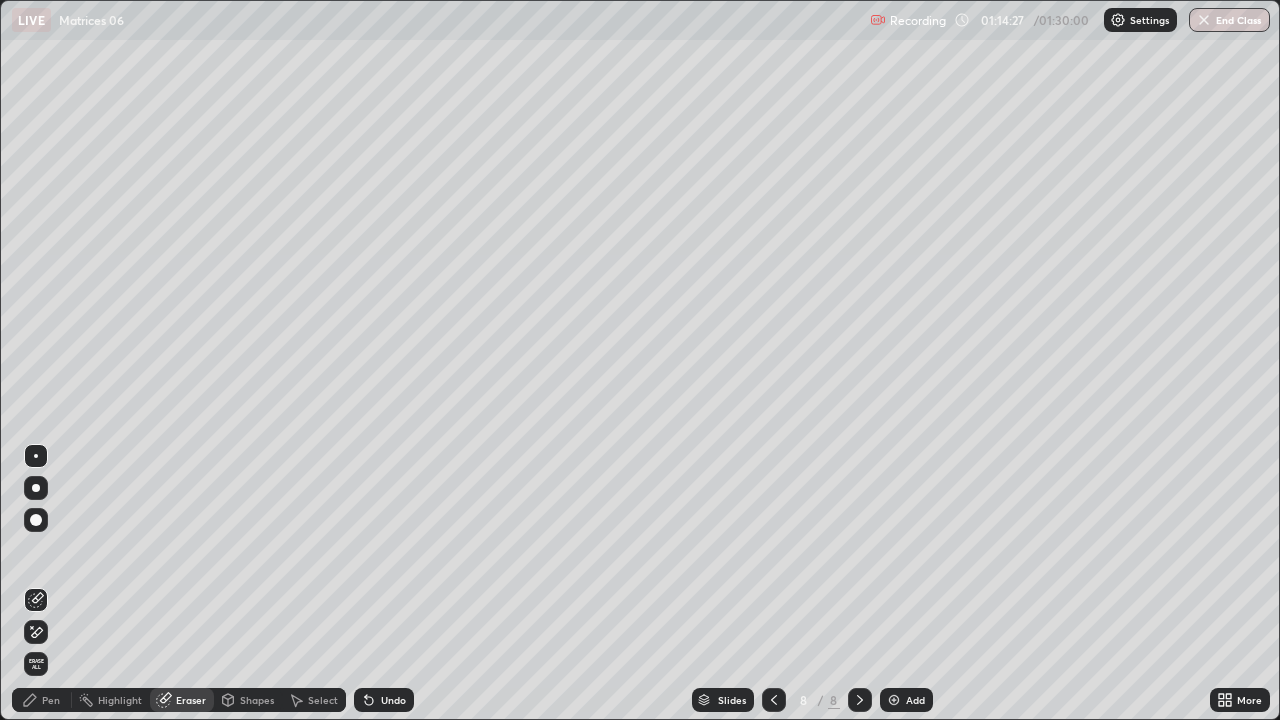 click on "Pen" at bounding box center [42, 700] 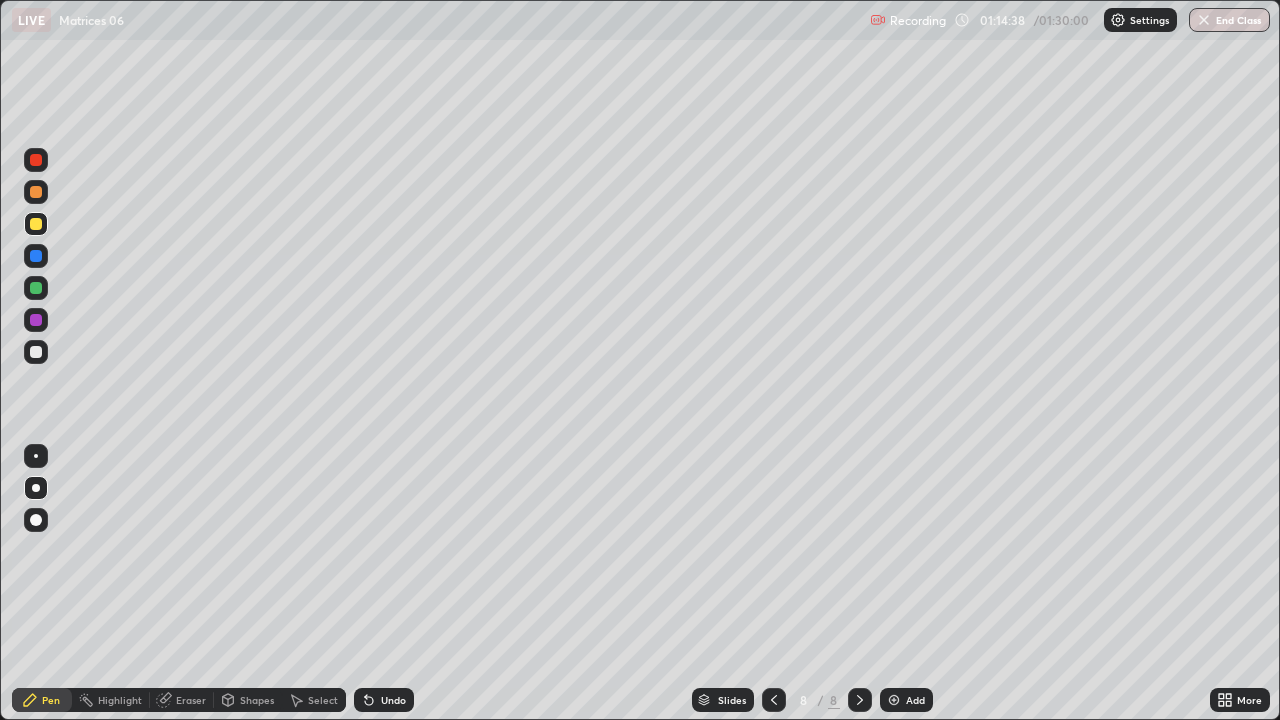click 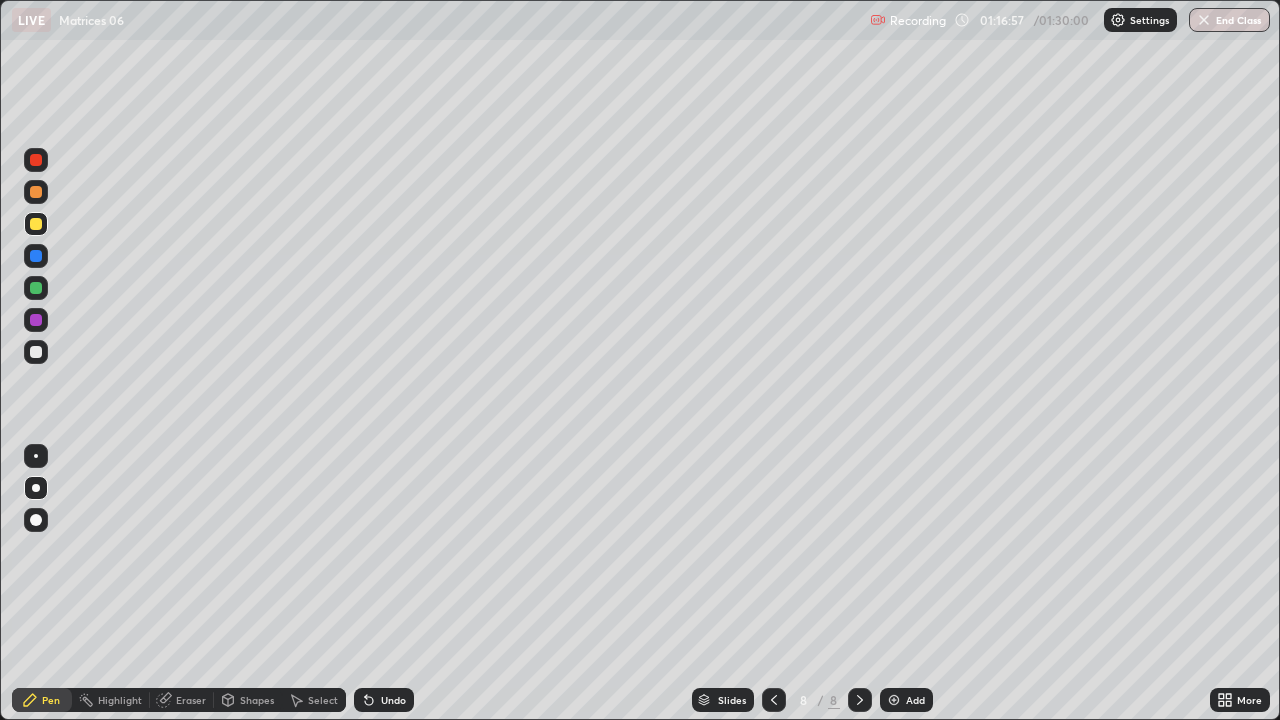 click on "Add" at bounding box center (915, 700) 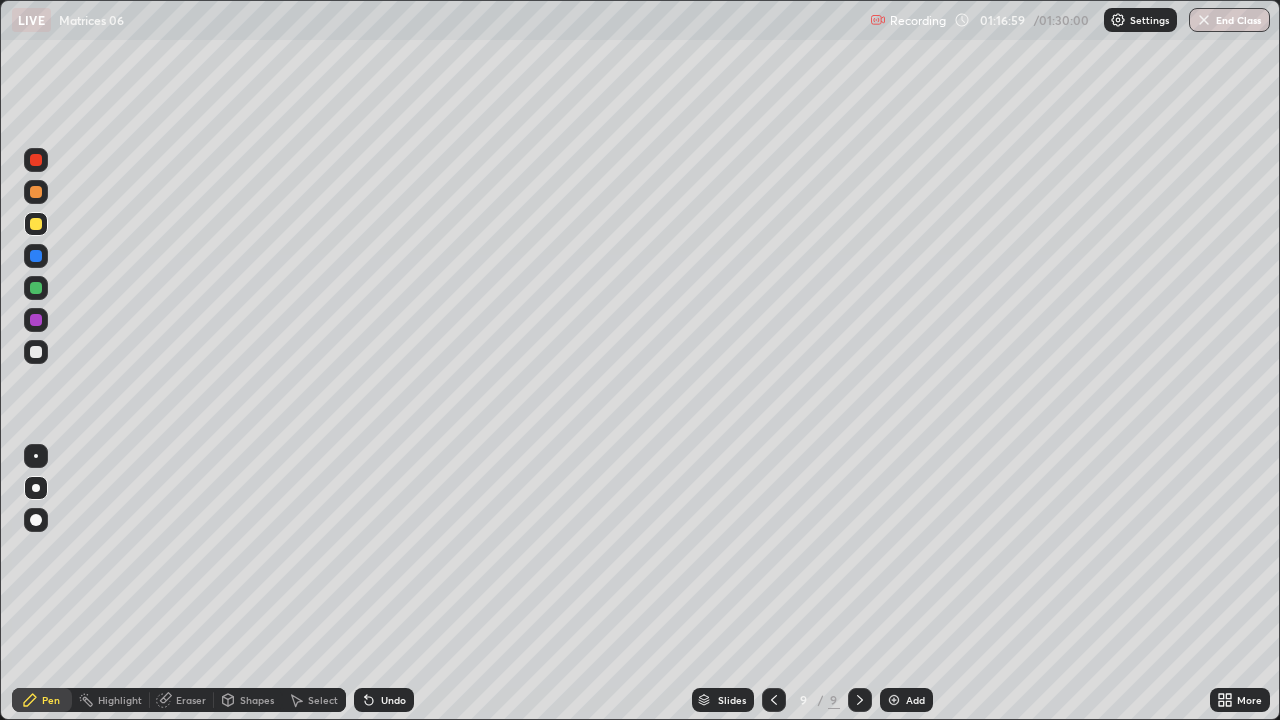 click 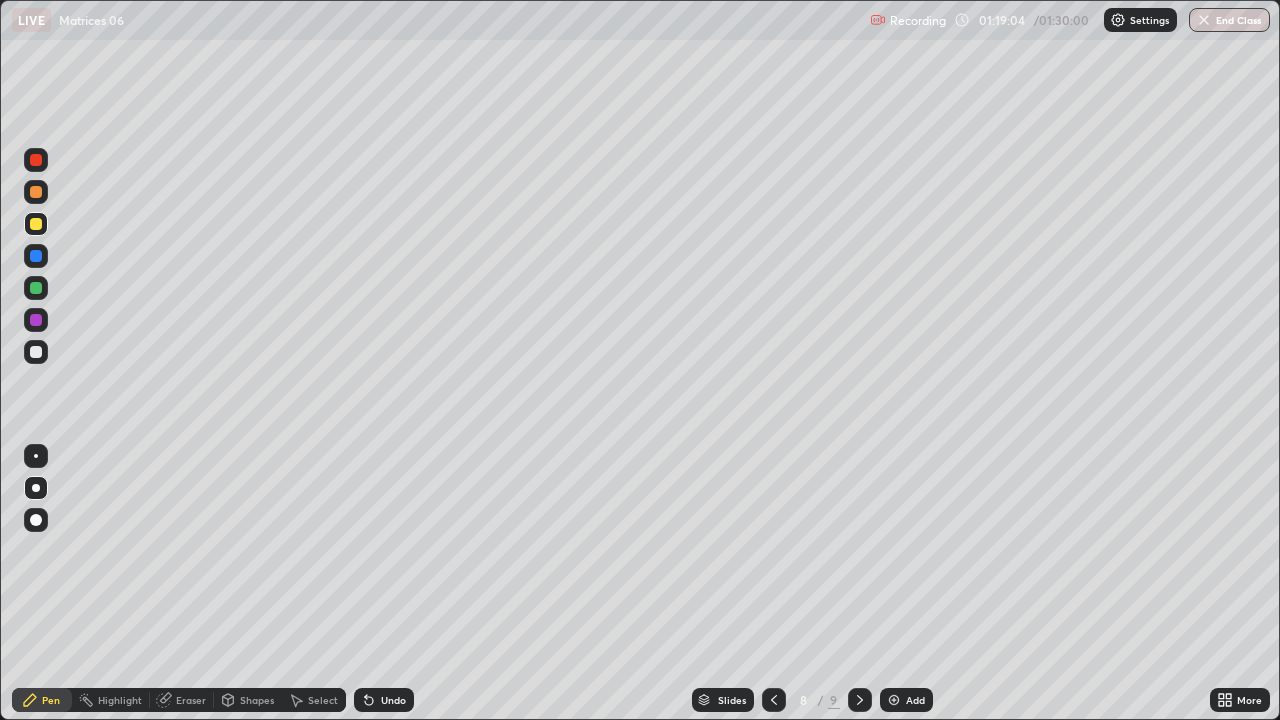 click 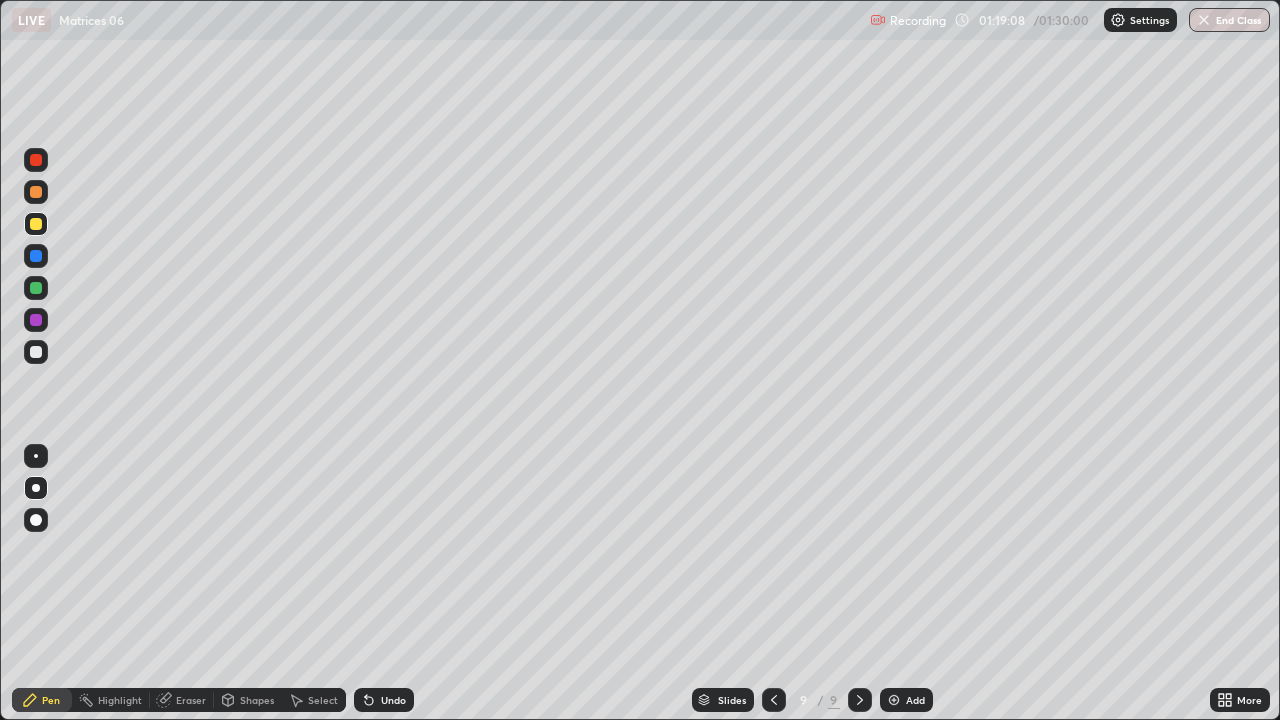 click at bounding box center (36, 352) 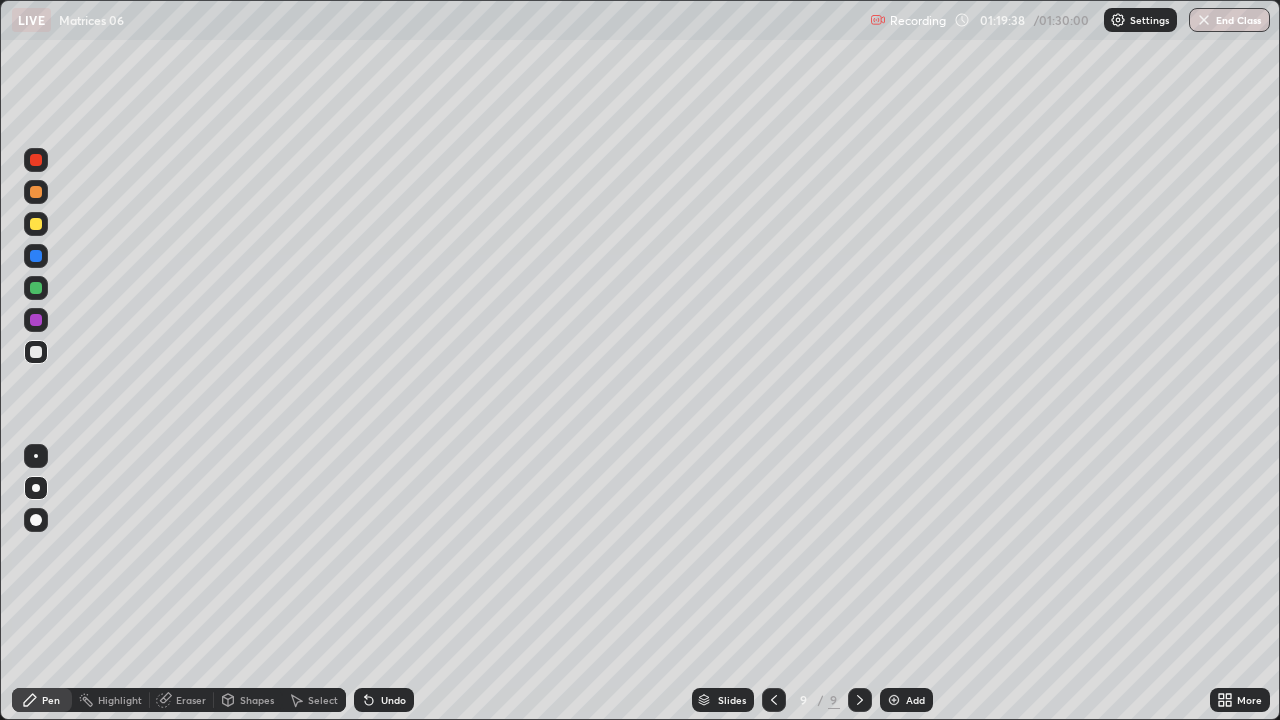 click at bounding box center (36, 224) 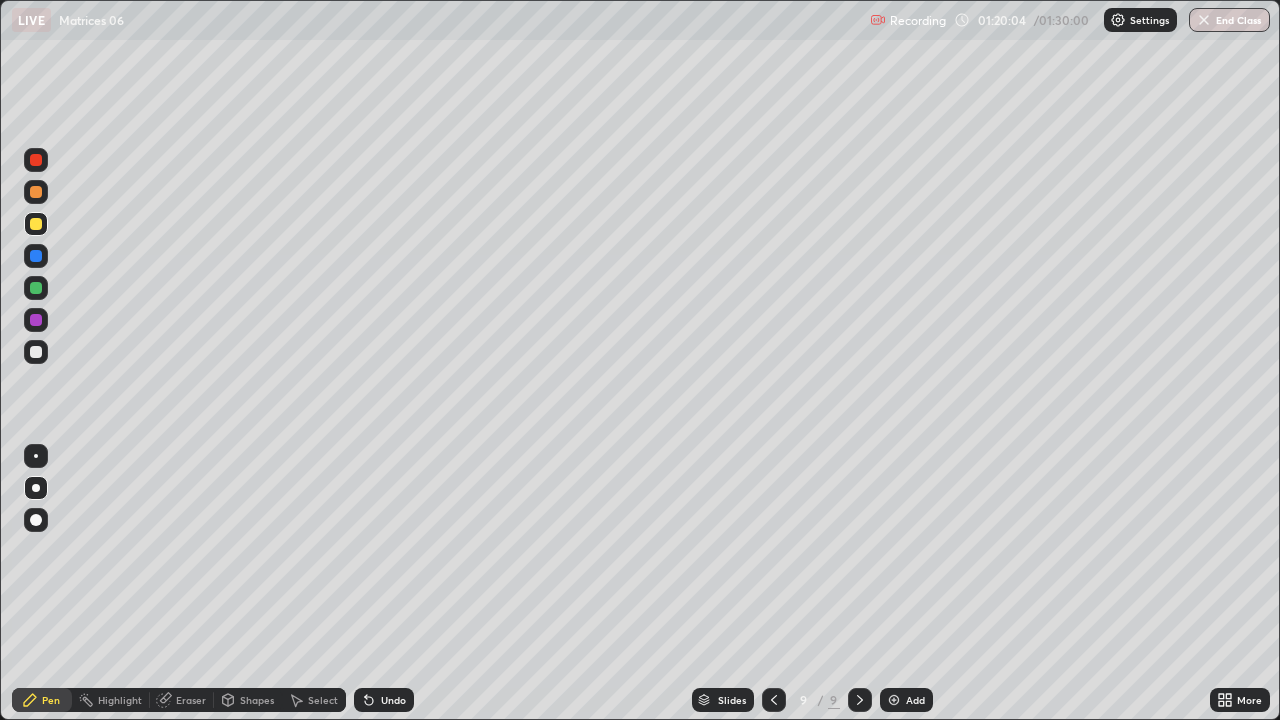 click 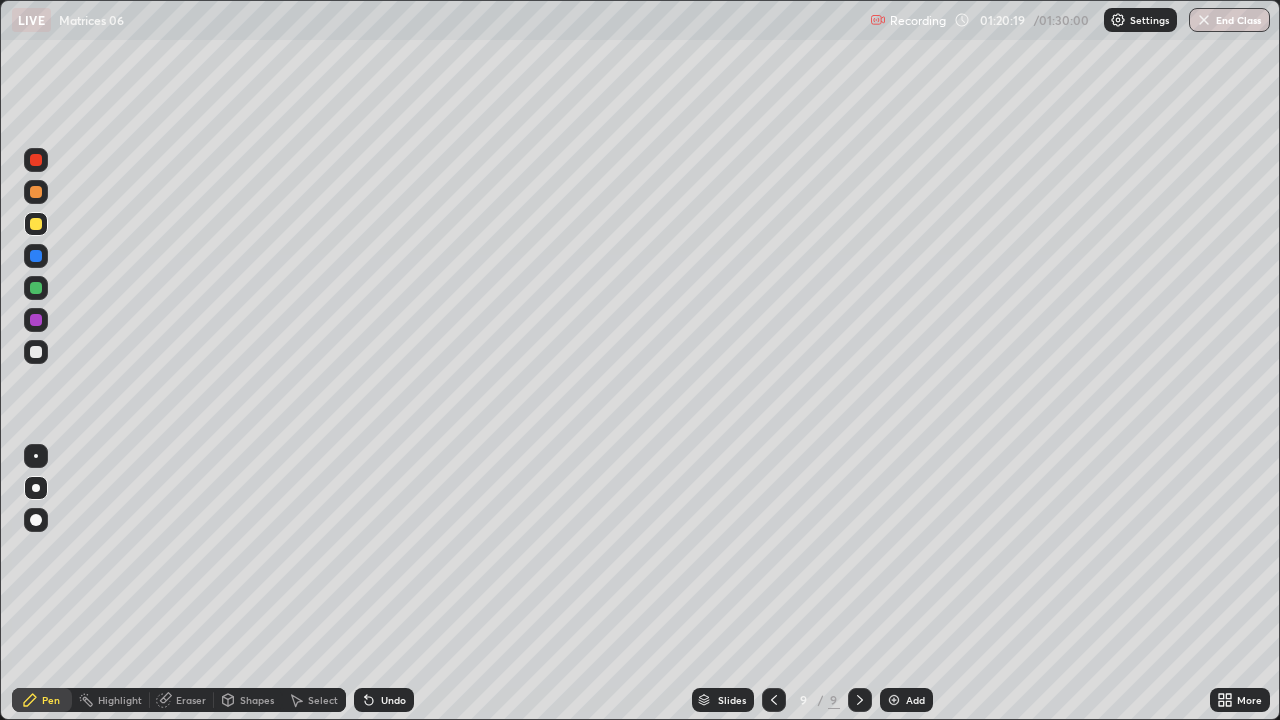 click at bounding box center (36, 352) 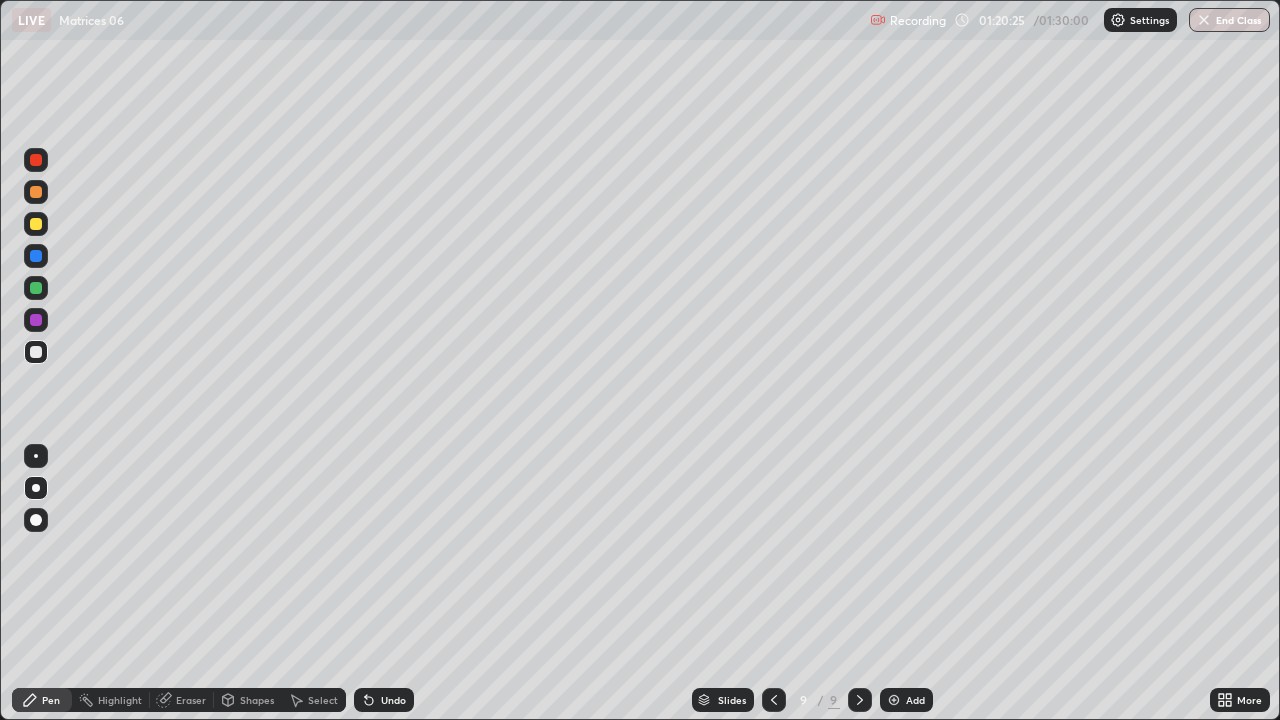 click 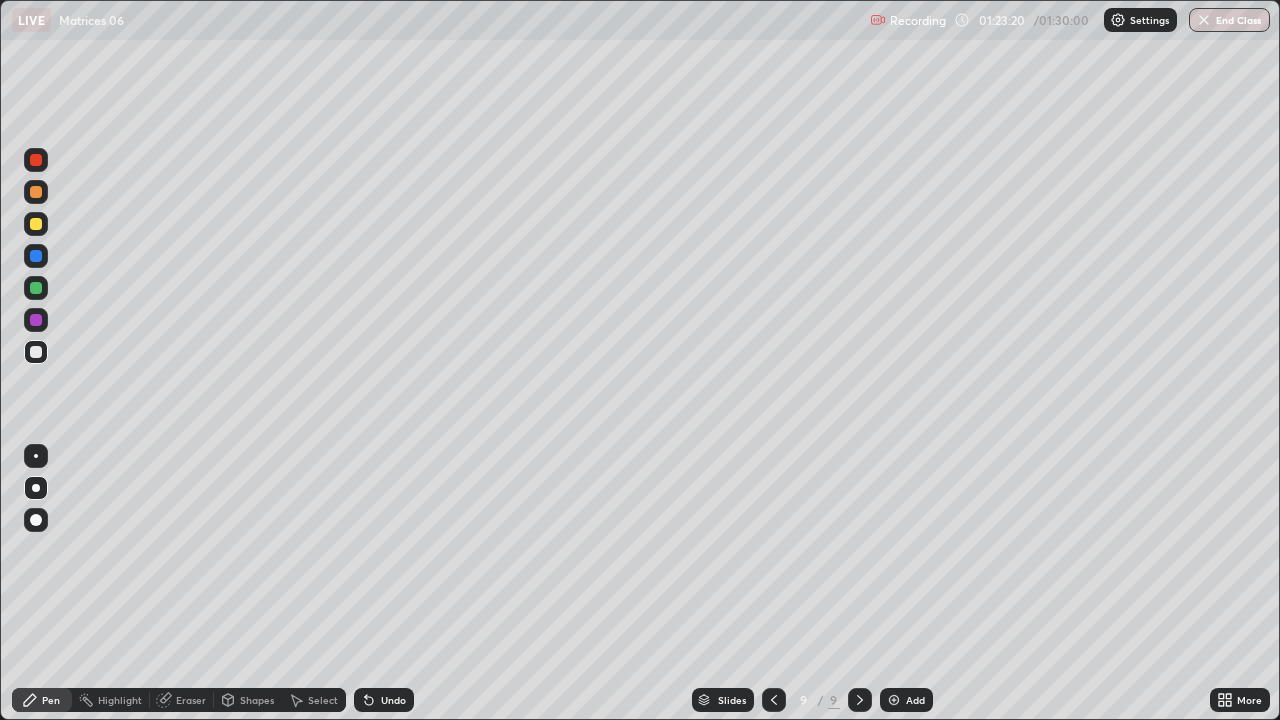 click on "Undo" at bounding box center (384, 700) 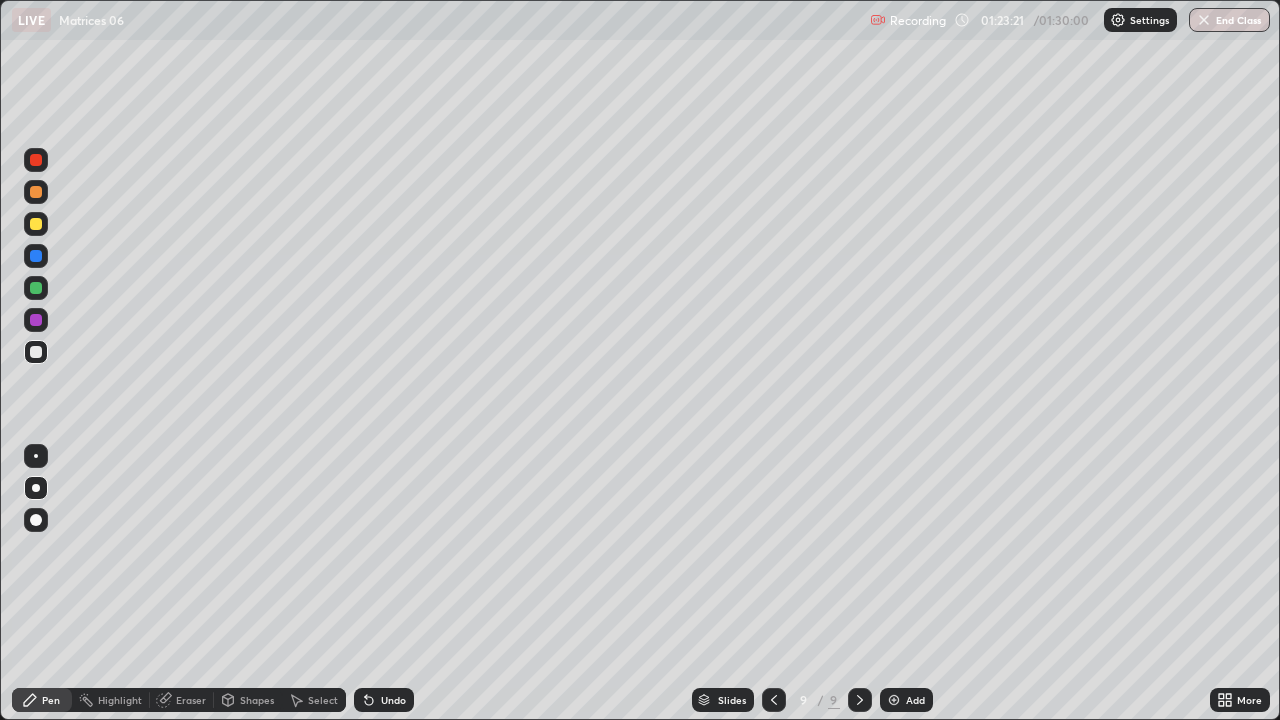 click 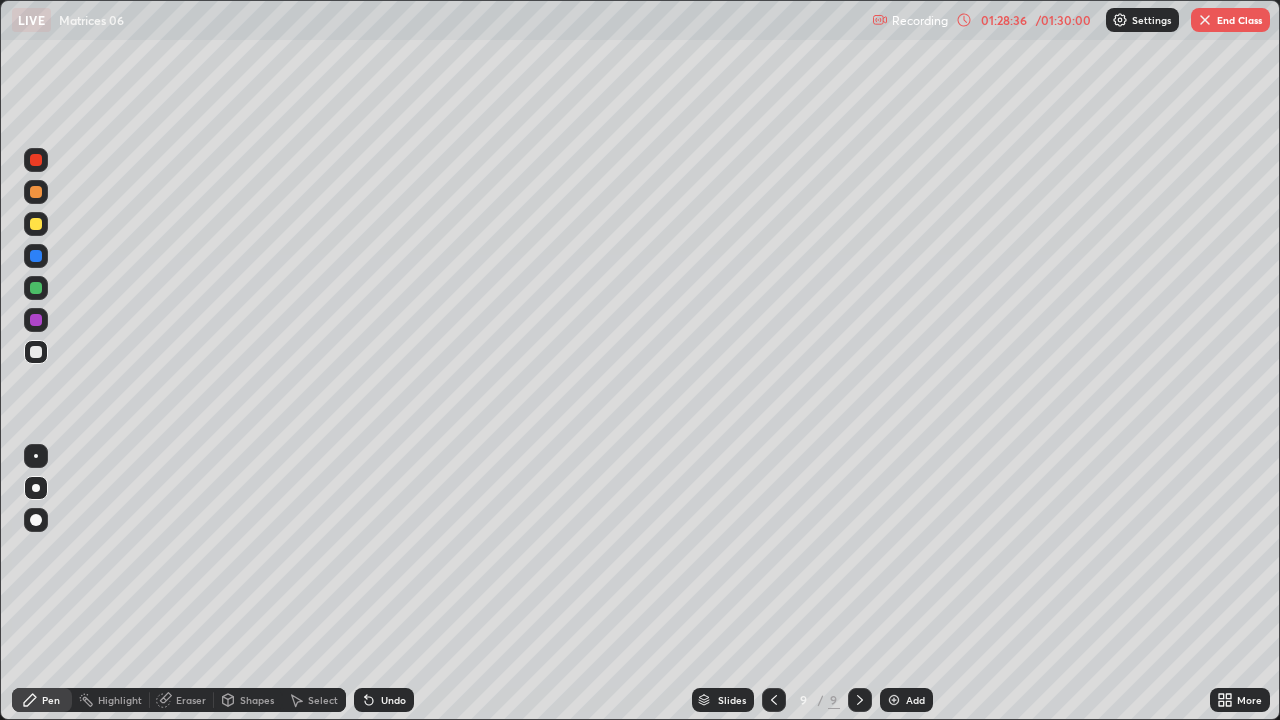 click on "End Class" at bounding box center (1230, 20) 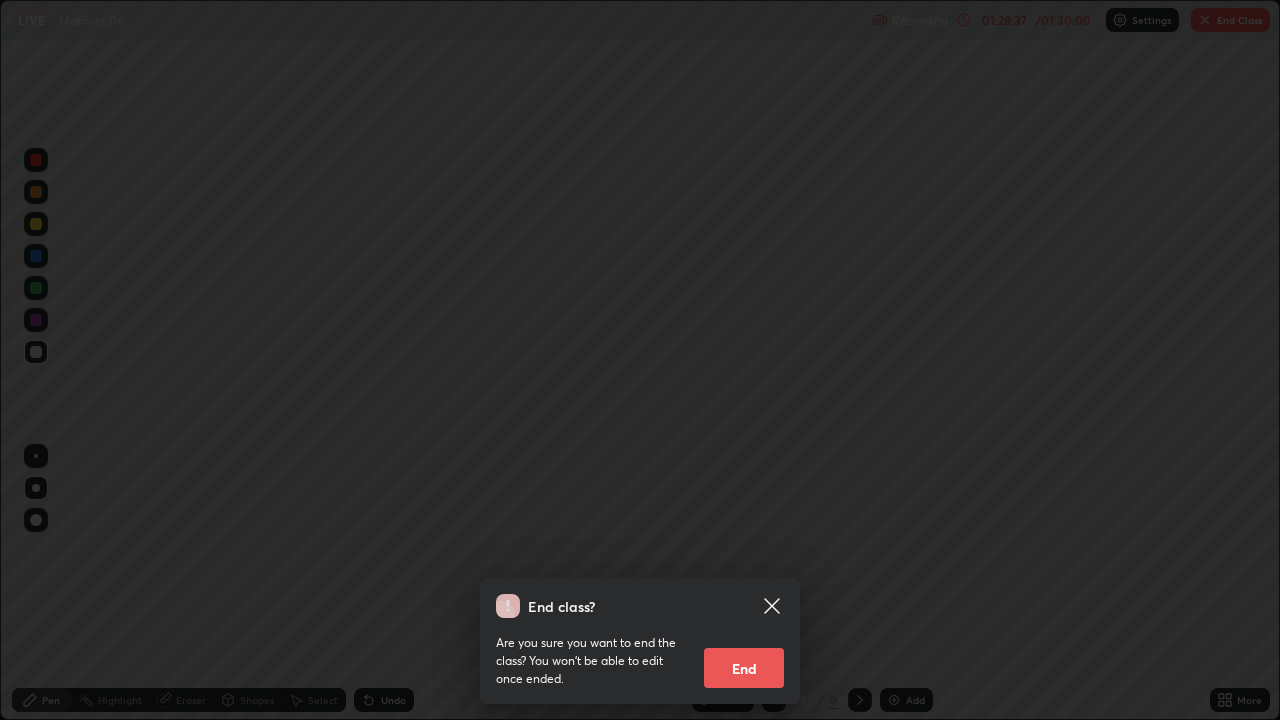 click on "End" at bounding box center [744, 668] 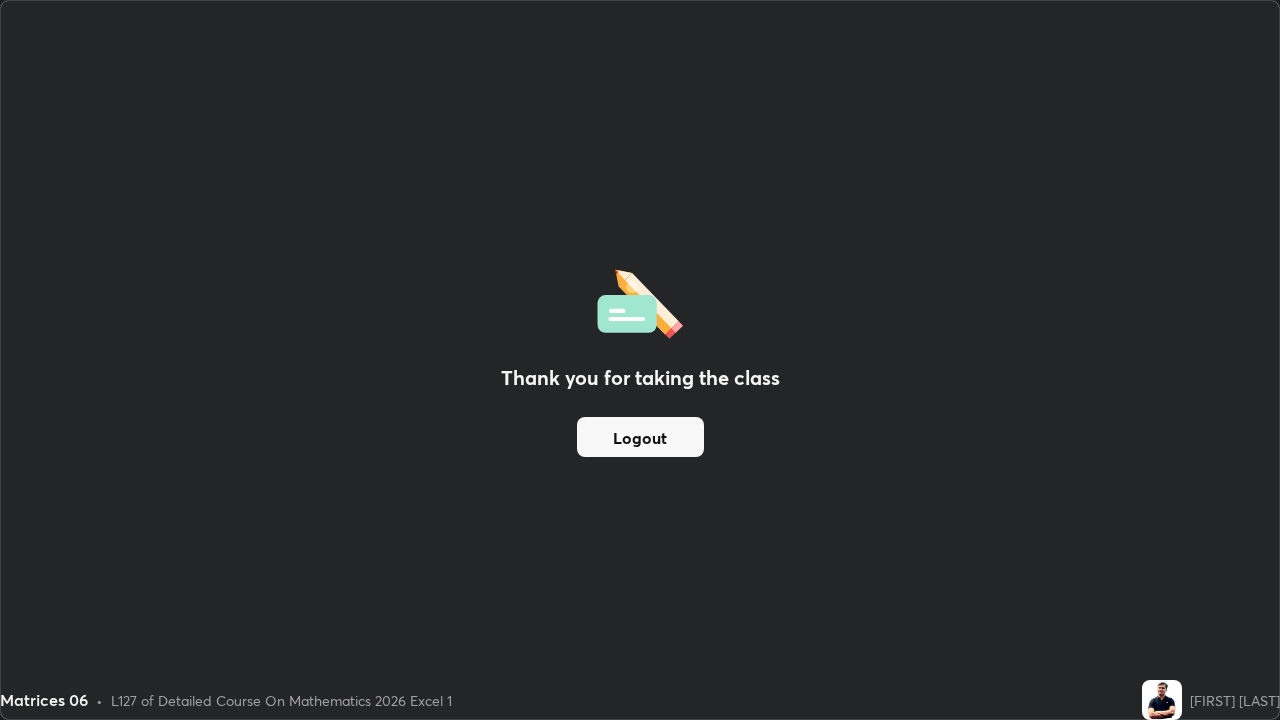 click on "Logout" at bounding box center (640, 437) 